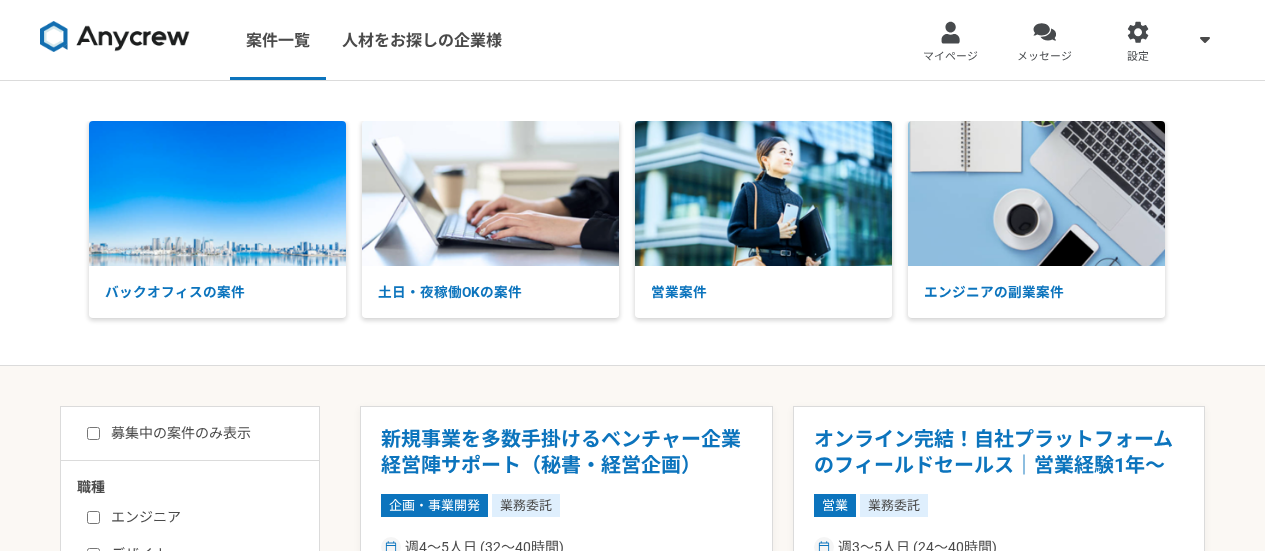 scroll, scrollTop: 0, scrollLeft: 0, axis: both 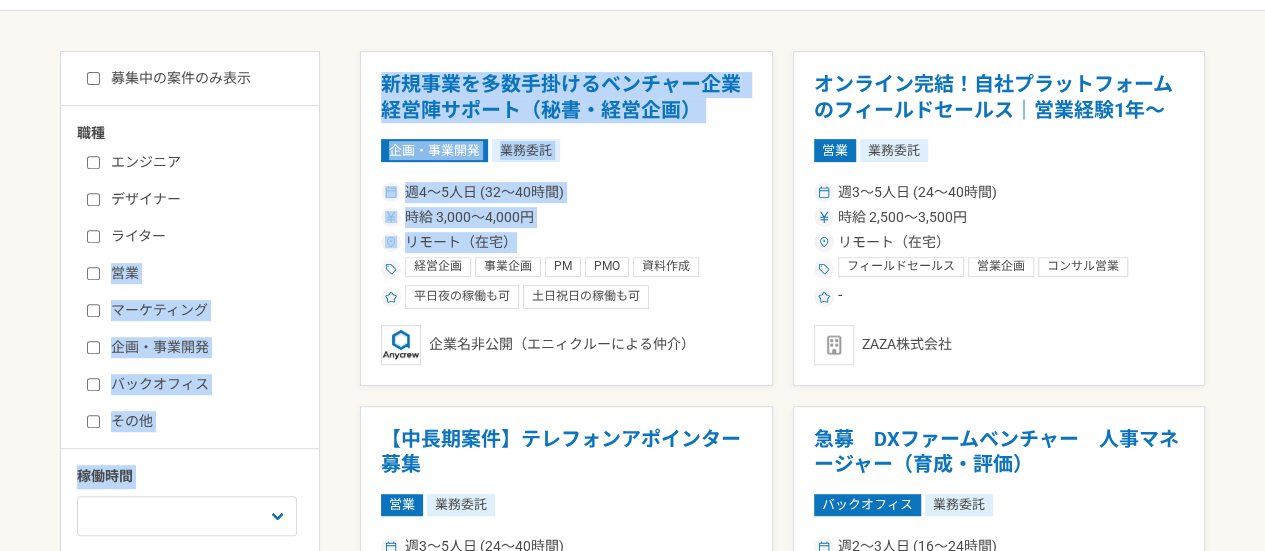 drag, startPoint x: 0, startPoint y: 0, endPoint x: 113, endPoint y: 268, distance: 290.84875 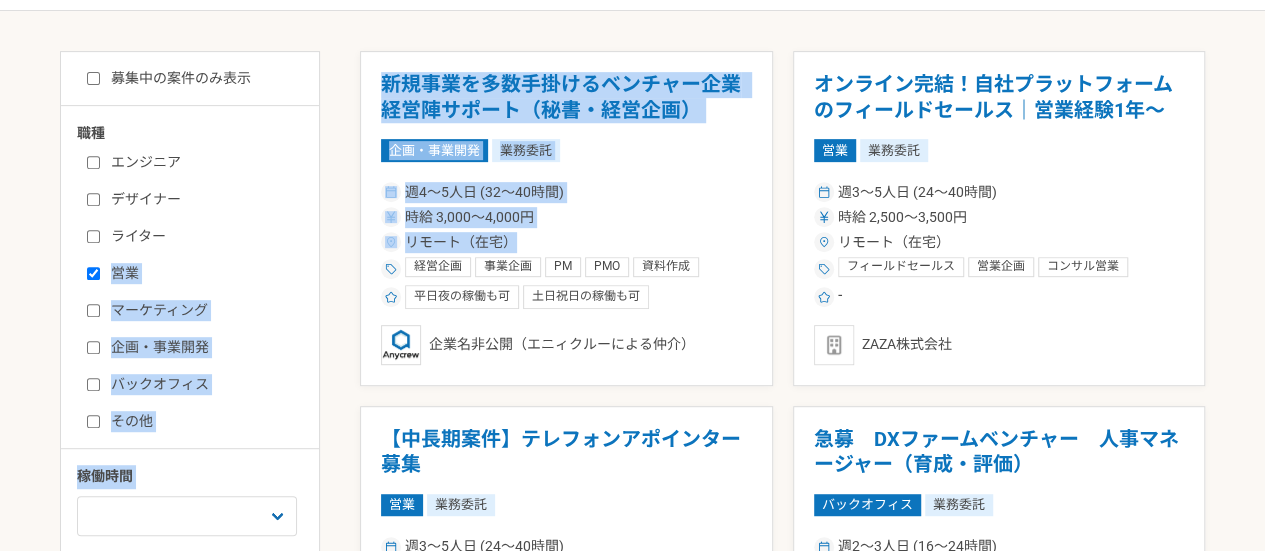 checkbox on "true" 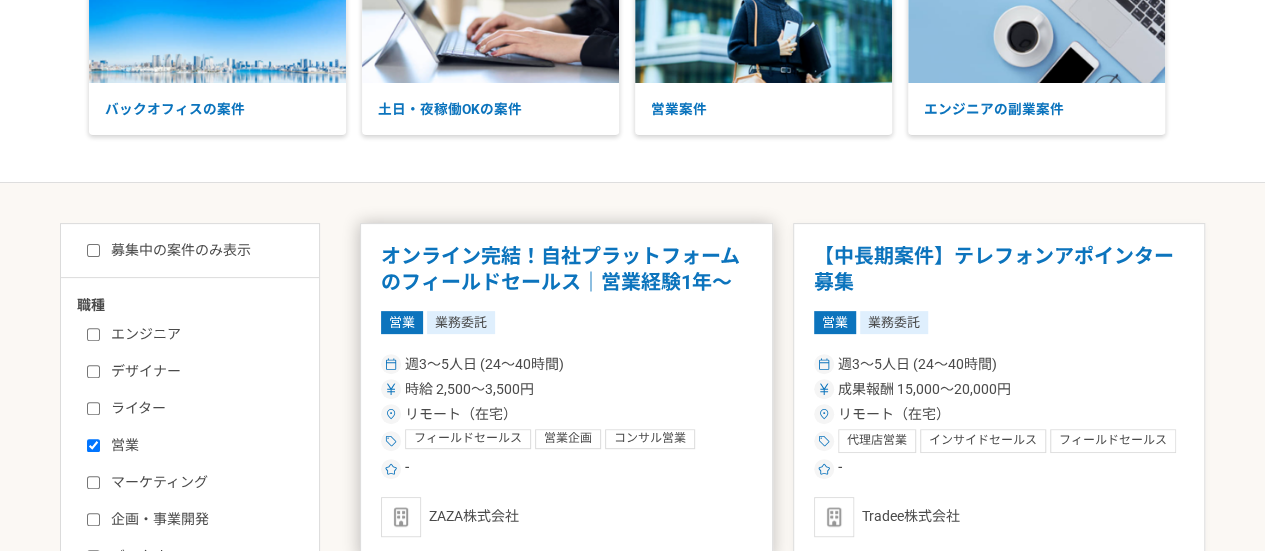 scroll, scrollTop: 131, scrollLeft: 0, axis: vertical 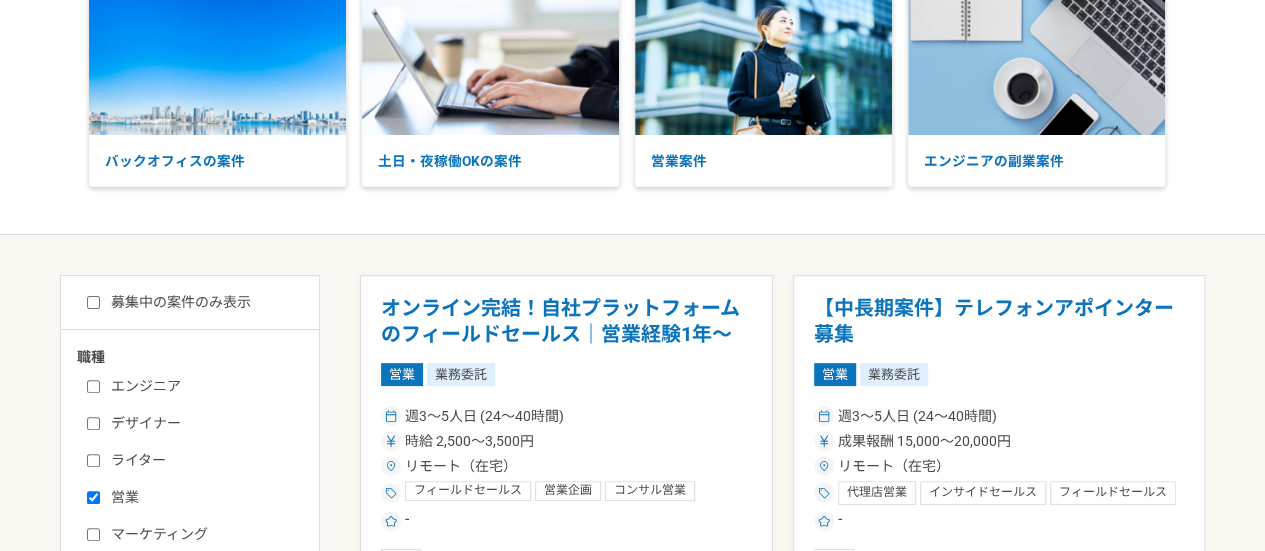 click on "募集中の案件のみ表示" at bounding box center [93, 302] 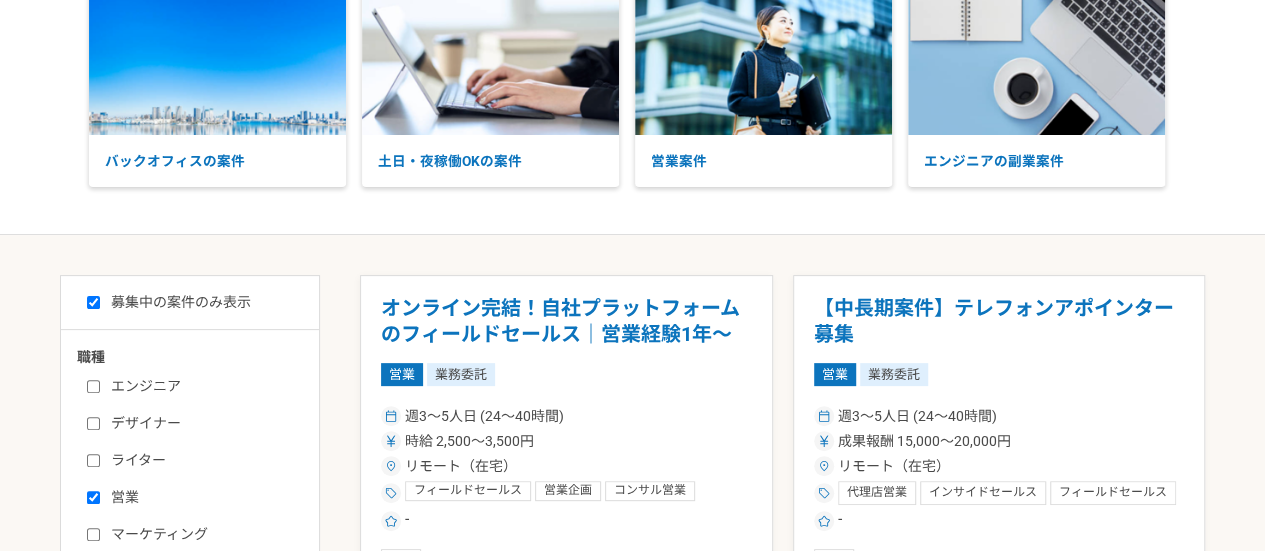 checkbox on "true" 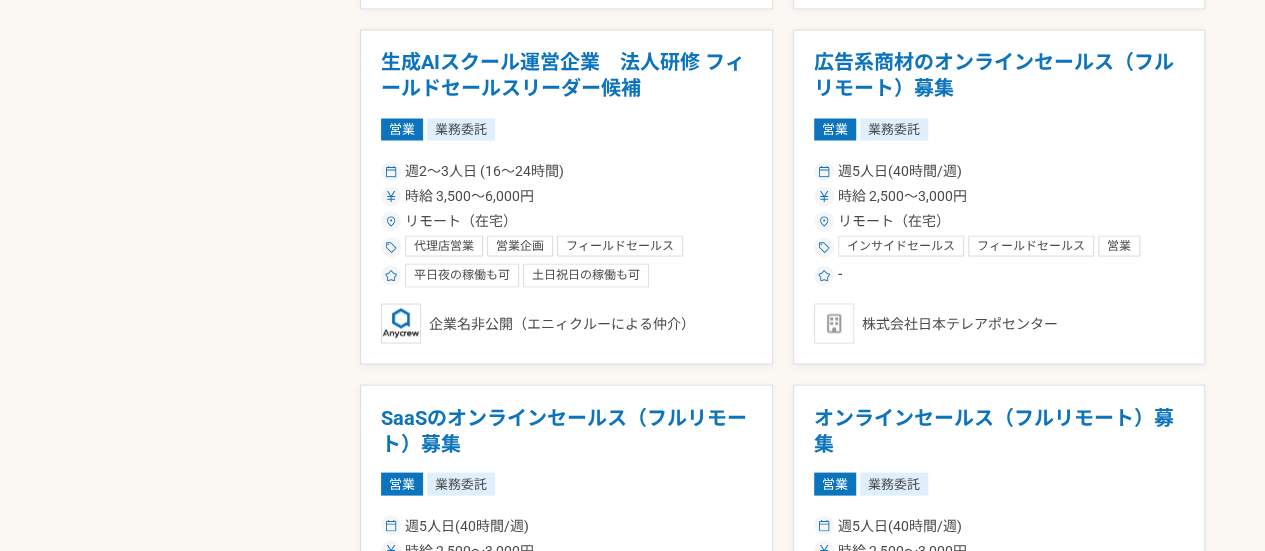 scroll, scrollTop: 1794, scrollLeft: 0, axis: vertical 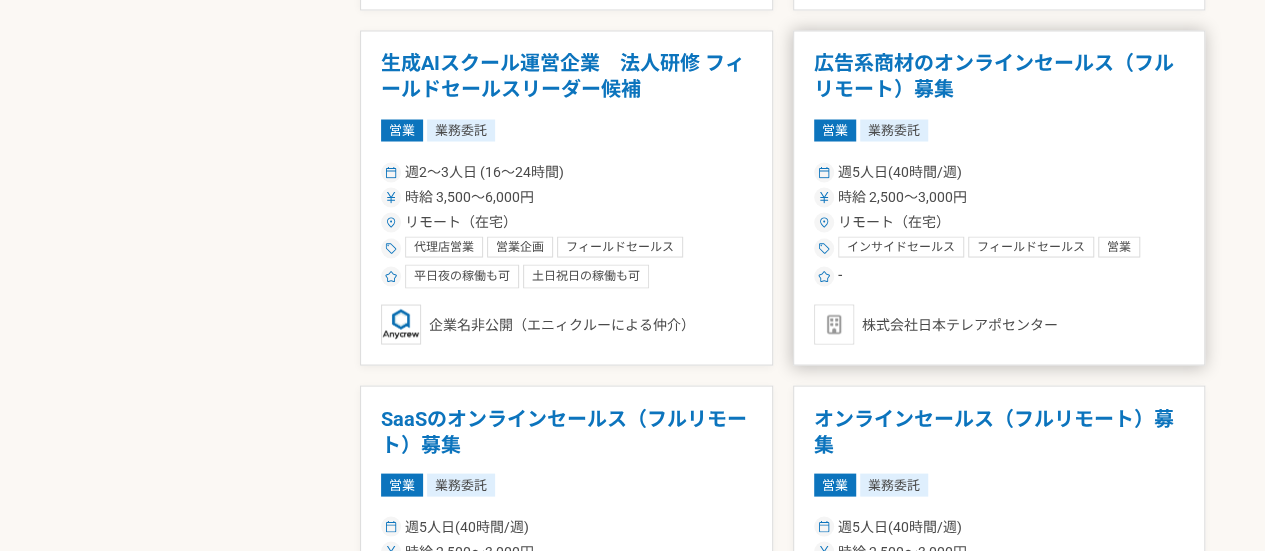 click on "広告系商材のオンラインセールス（フルリモート）募集 営業 業務委託 週5人日(40時間/週) 時給 2,500〜3,000円 リモート（在宅） インサイドセールス フィールドセールス 営業 代理店営業 セールスプロモーション 法人営業 ソリューション営業 営業企画 無形商材営業 DXコンサルティング マーケティング マーケティングオートメーション - 株式会社日本テレアポセンター" at bounding box center [999, 197] 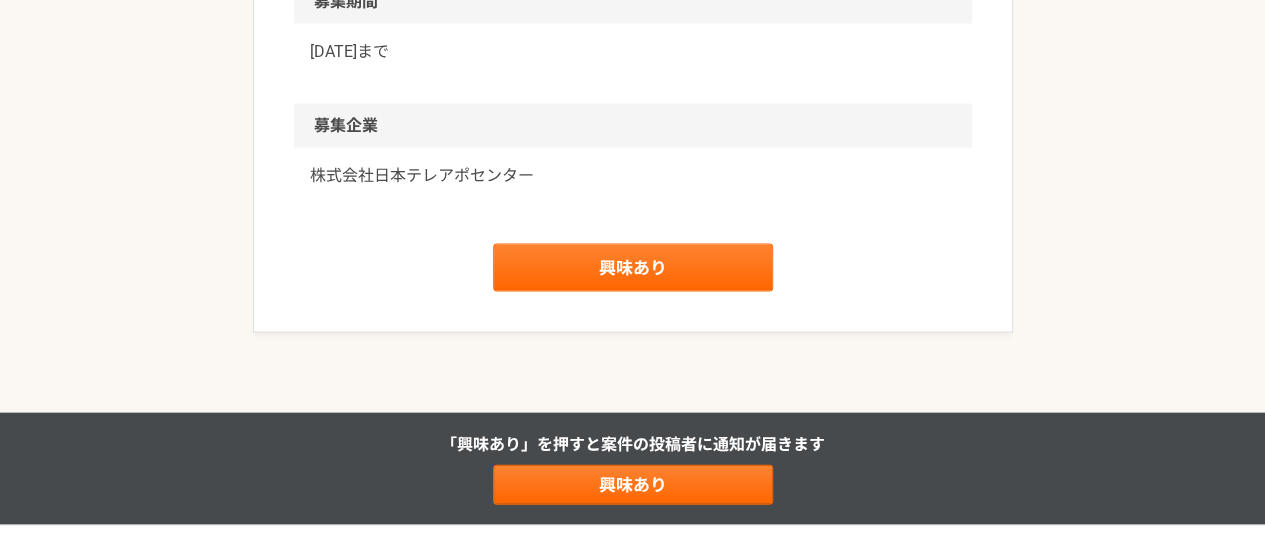 scroll, scrollTop: 1967, scrollLeft: 0, axis: vertical 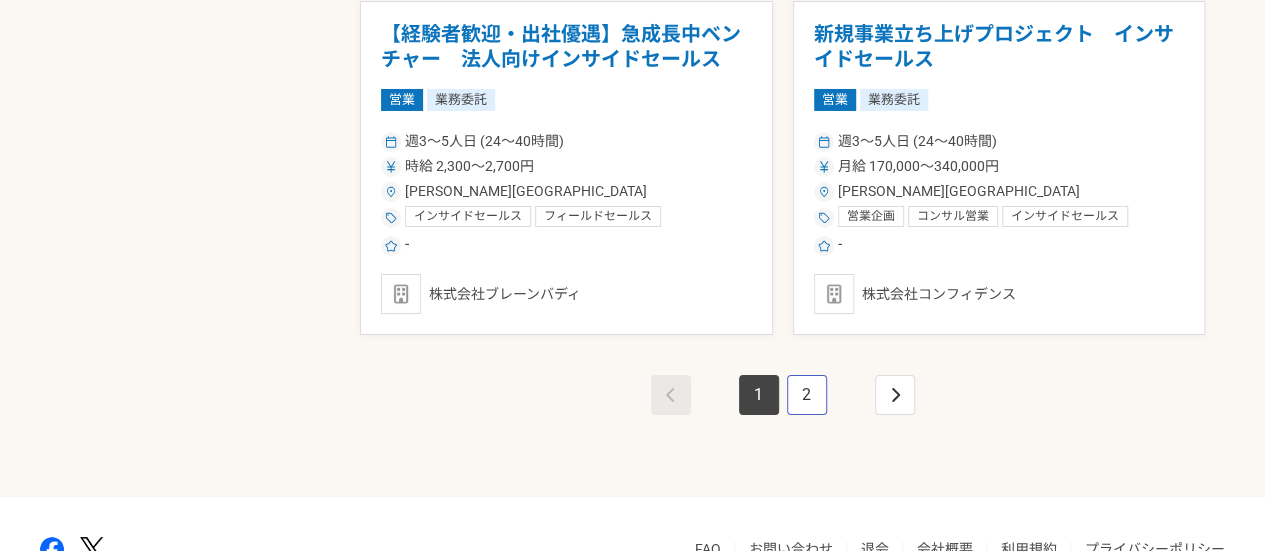 click on "2" at bounding box center (807, 395) 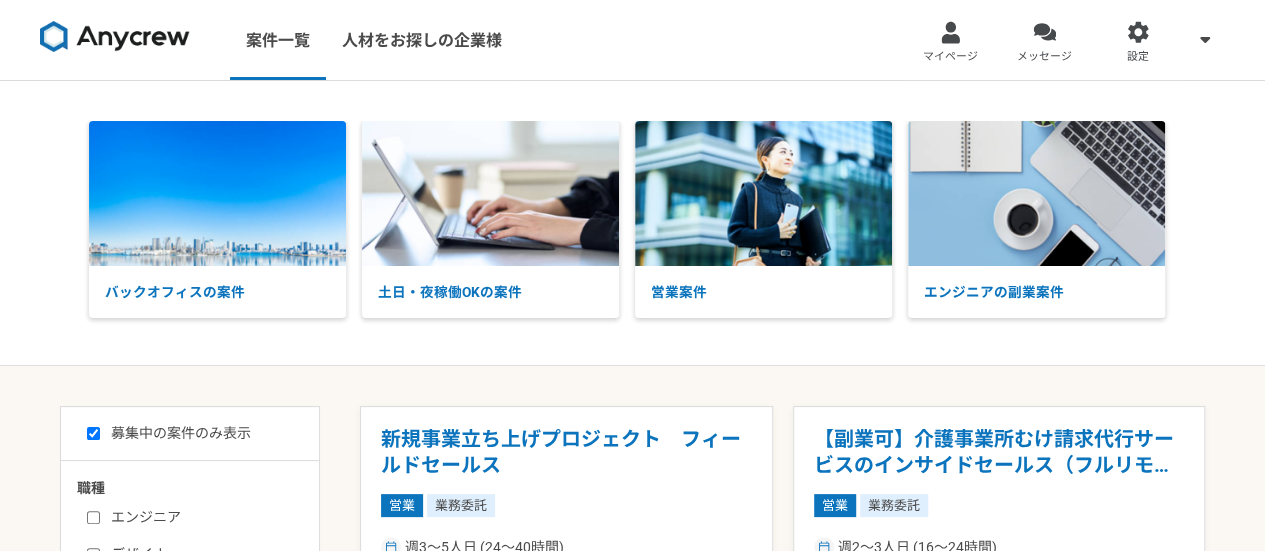 scroll, scrollTop: 226, scrollLeft: 0, axis: vertical 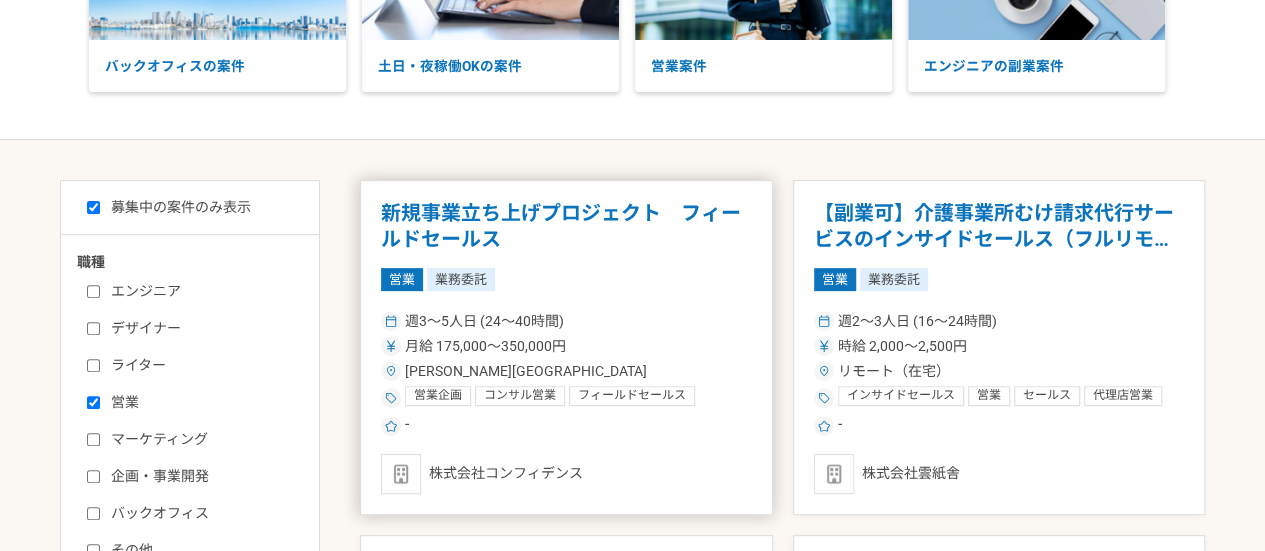 click on "営業 業務委託" at bounding box center [566, 279] 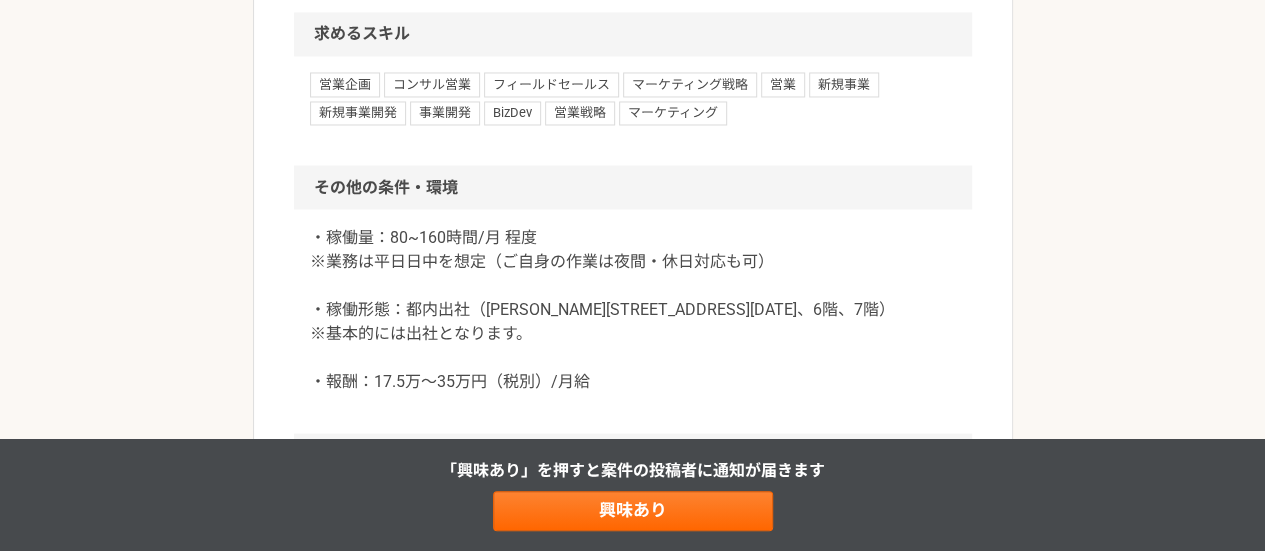 scroll, scrollTop: 1726, scrollLeft: 0, axis: vertical 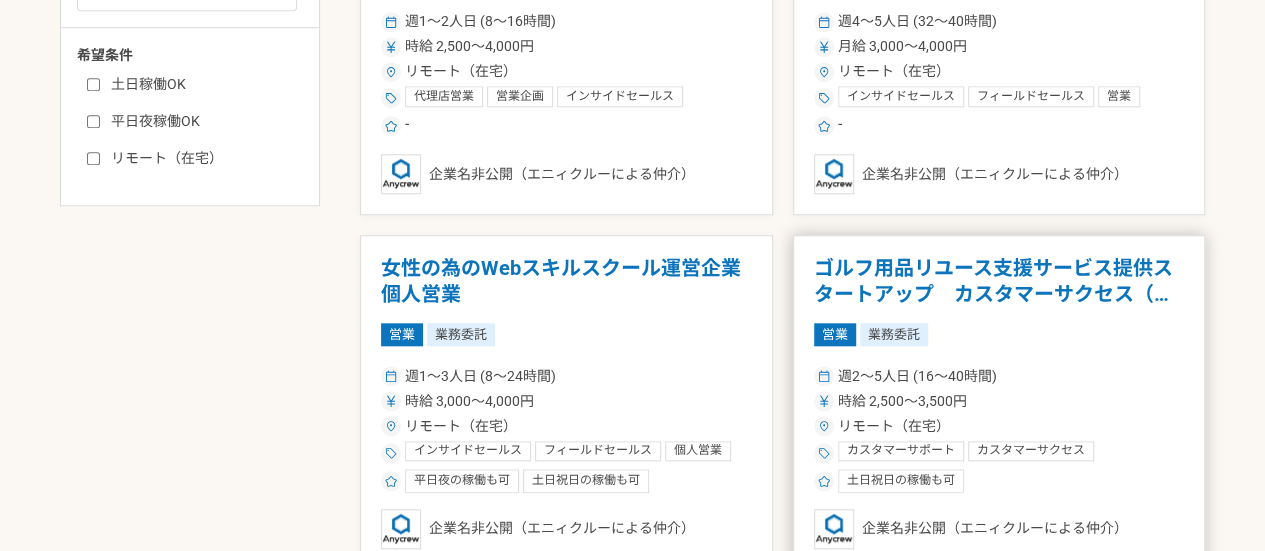 click on "ゴルフ用品リユース支援サービス提供スタートアップ　カスタマーサクセス（店舗営業）" at bounding box center (999, 281) 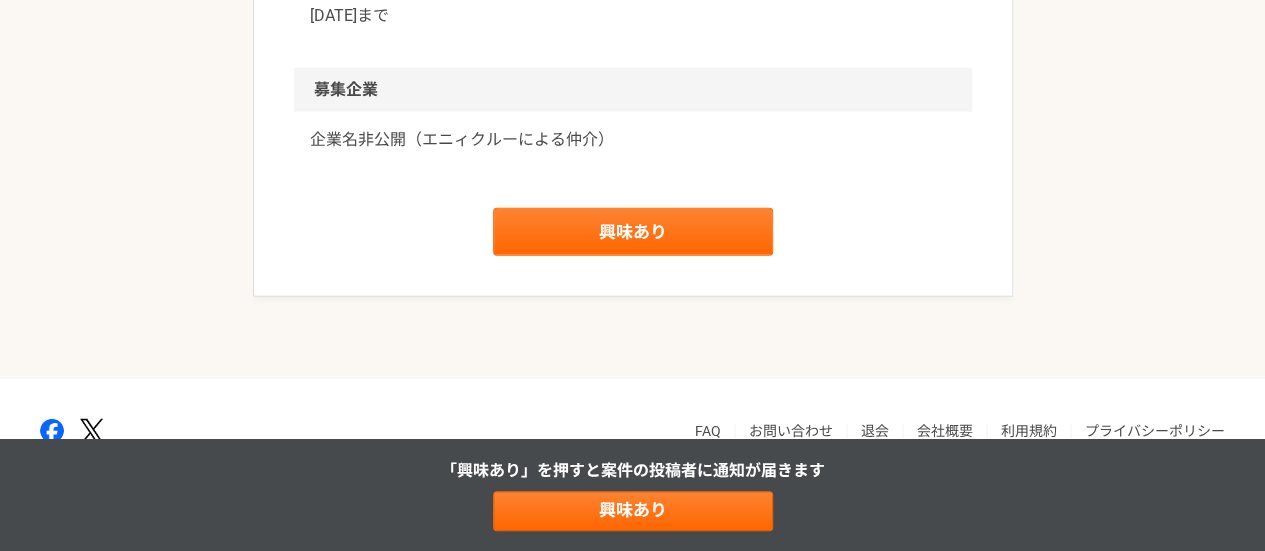 scroll, scrollTop: 2457, scrollLeft: 0, axis: vertical 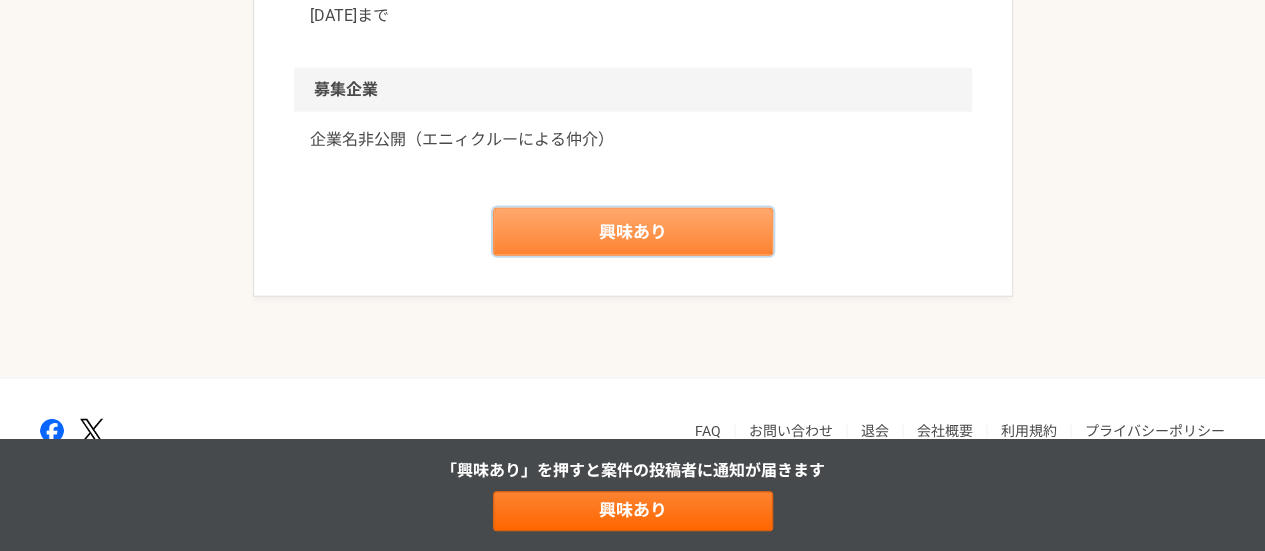 click on "興味あり" at bounding box center (633, 232) 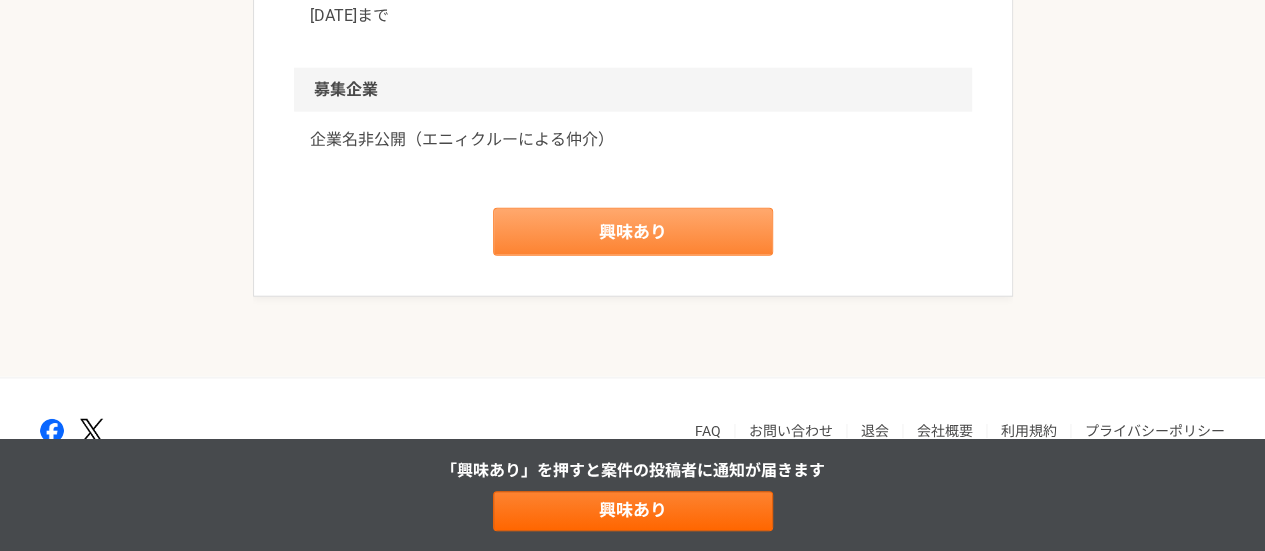 scroll, scrollTop: 0, scrollLeft: 0, axis: both 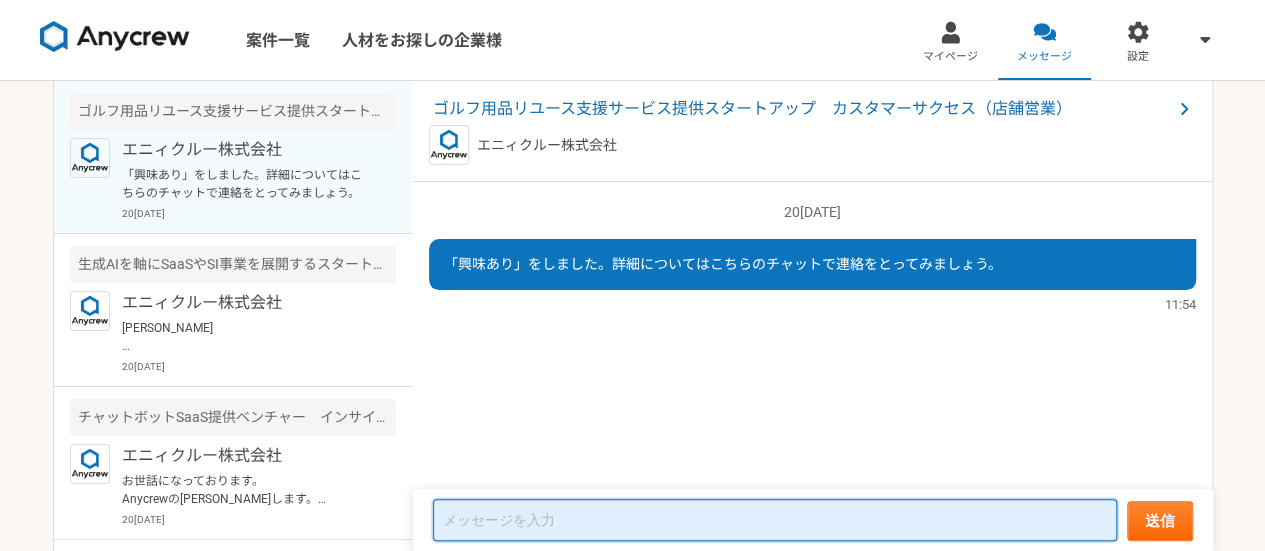 click at bounding box center [775, 520] 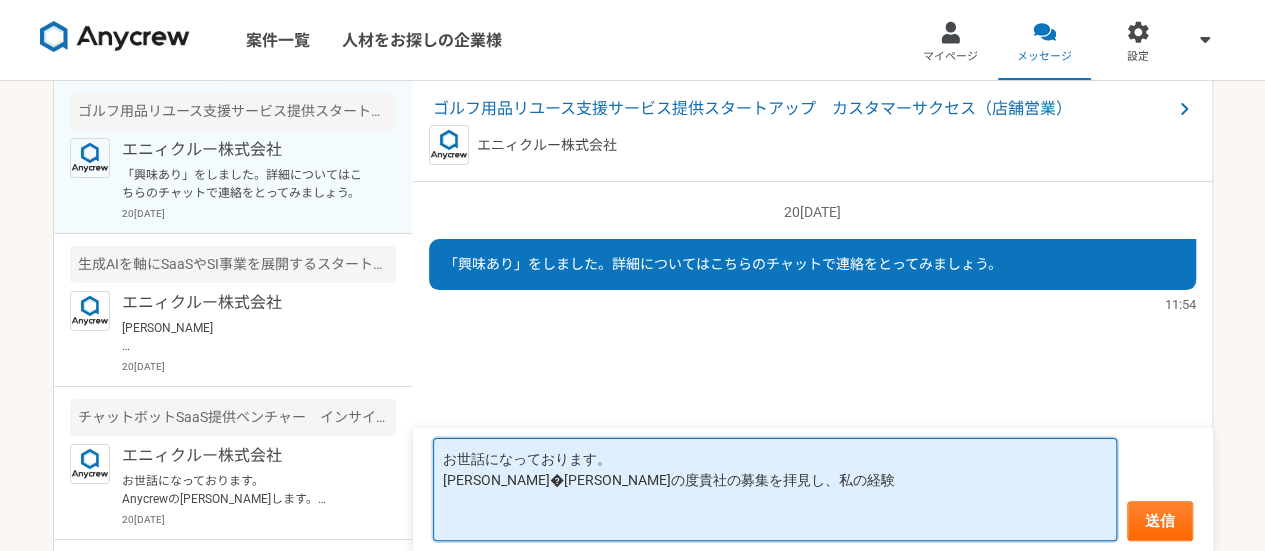 scroll, scrollTop: 1, scrollLeft: 0, axis: vertical 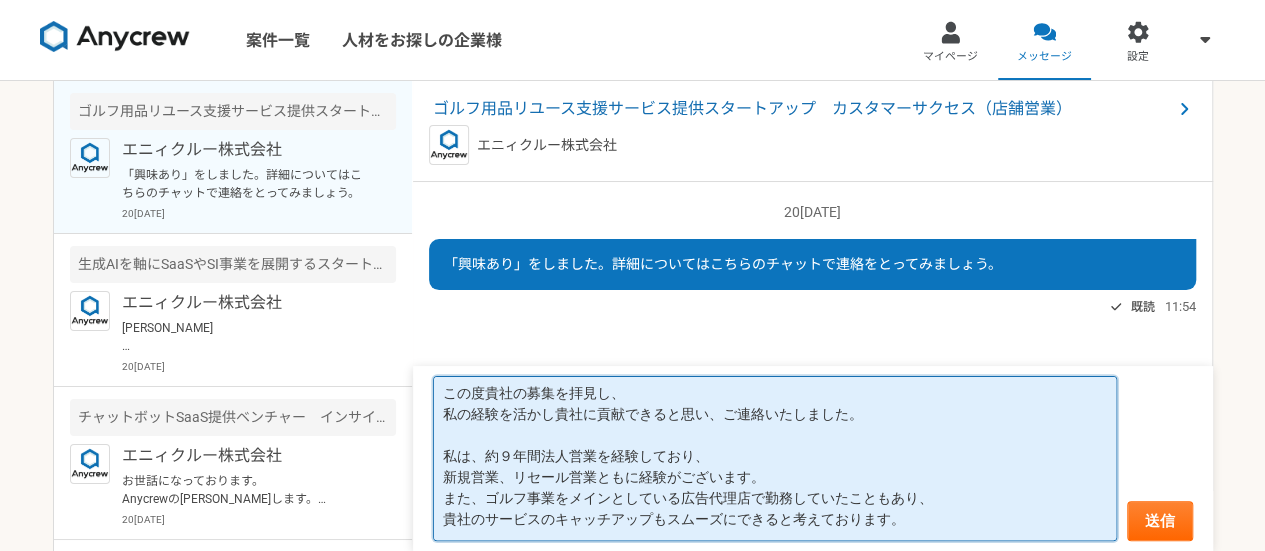 click on "お世話になっております。
[PERSON_NAME]と[PERSON_NAME]。
この度貴社の募集を拝見し、
私の経験を活かし貴社に貢献できると思い、ご連絡いたしました。
私は、約９年間法人営業を経験しており、
新規営業、リセール営業ともに経験がございます。
また、ゴルフ事業をメインとしている広告代理店で勤務していたこともあり、
貴社のサービスのキャッチアップもスムーズにできると考えております。" at bounding box center [775, 458] 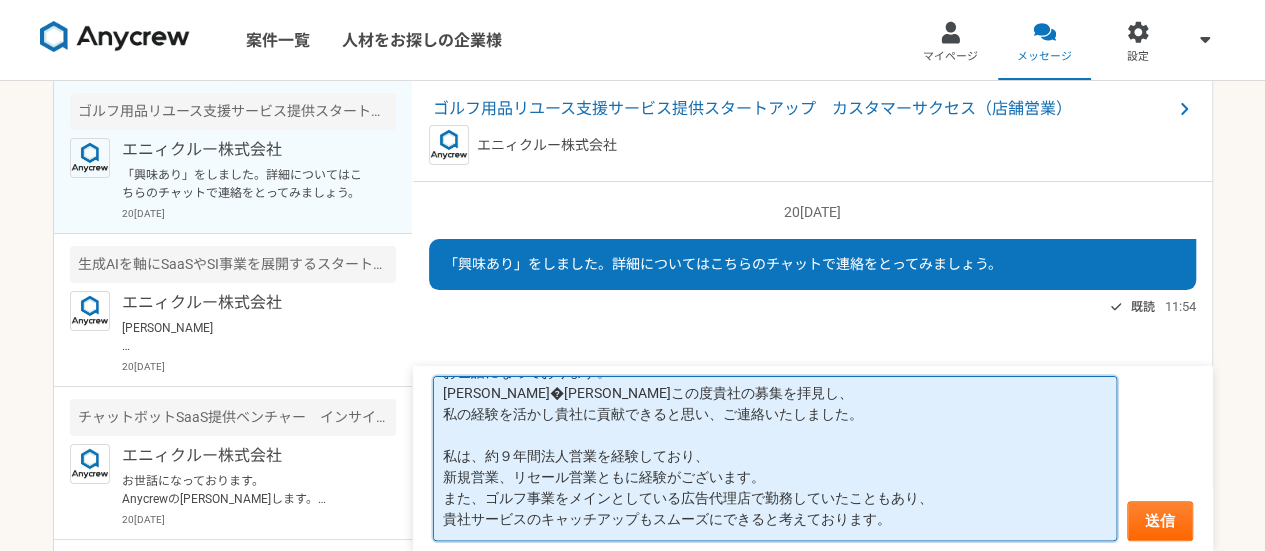 scroll, scrollTop: 96, scrollLeft: 0, axis: vertical 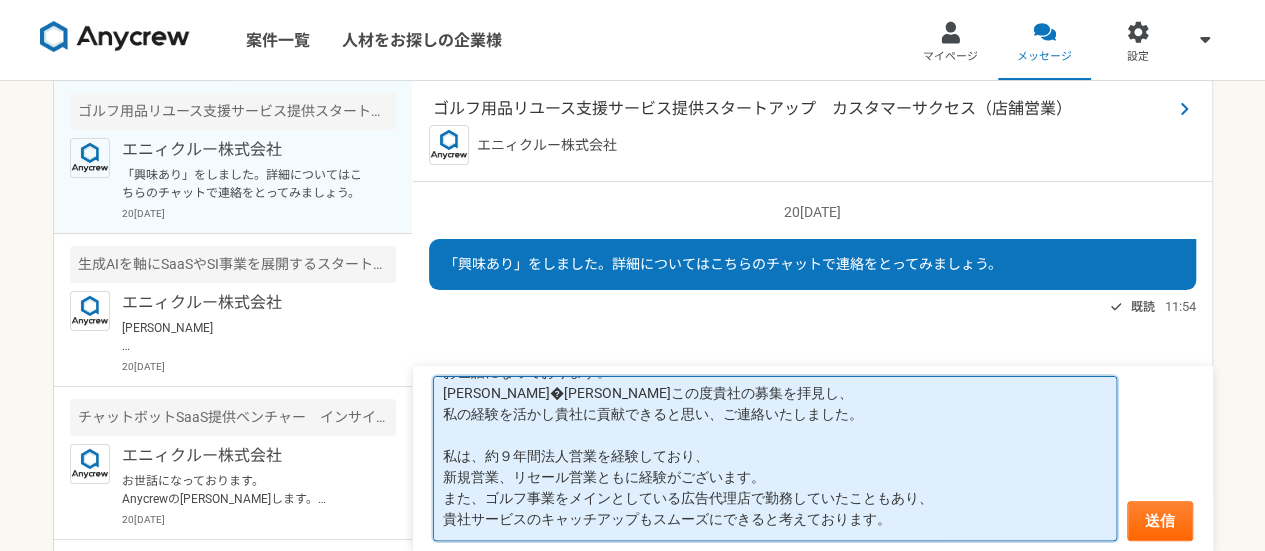 type on "お世話になっております。
[PERSON_NAME]�[PERSON_NAME]この度貴社の募集を拝見し、
私の経験を活かし貴社に貢献できると思い、ご連絡いたしました。
私は、約９年間法人営業を経験しており、
新規営業、リセール営業ともに経験がございます。
また、ゴルフ事業をメインとしている広告代理店で勤務していたこともあり、
貴社サービスのキャッチアップもスムーズにできると考えております。" 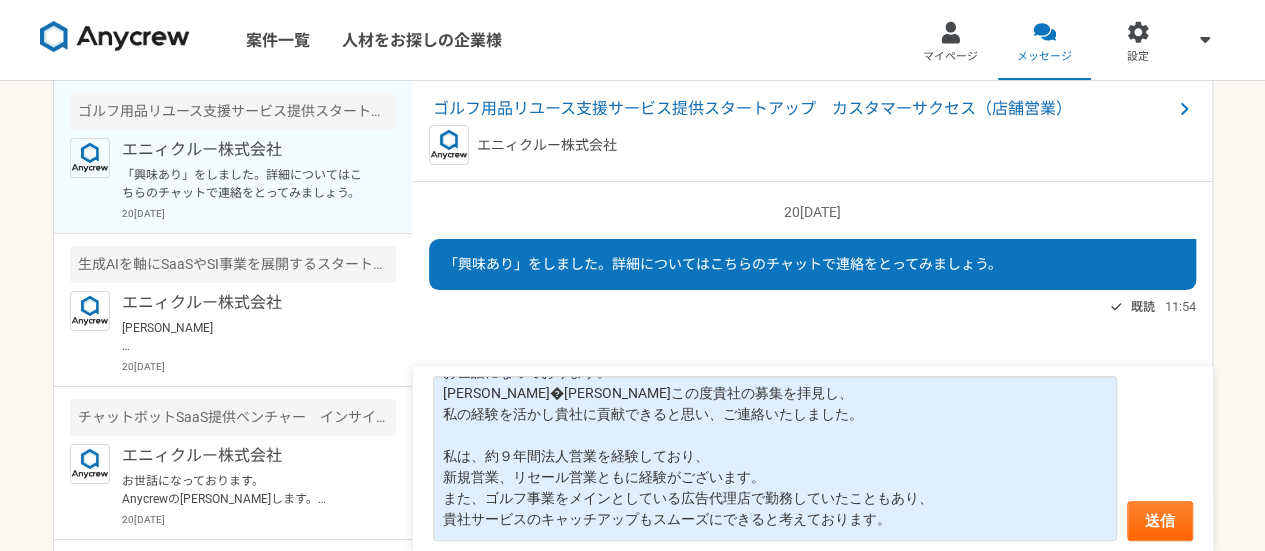 drag, startPoint x: 585, startPoint y: 109, endPoint x: 497, endPoint y: 208, distance: 132.45753 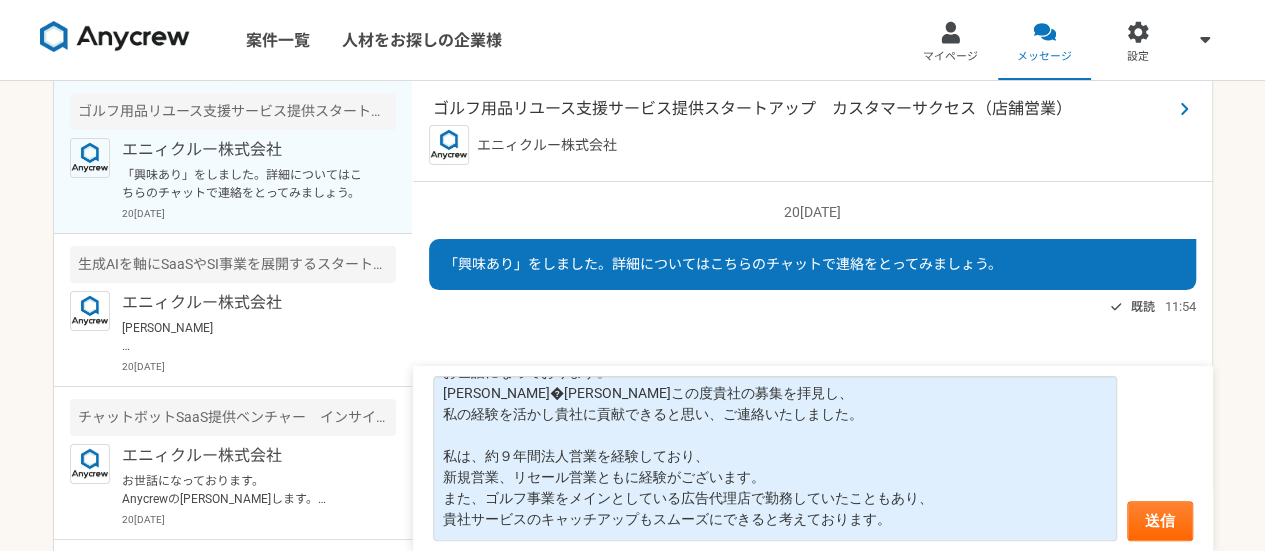 click at bounding box center [1184, 109] 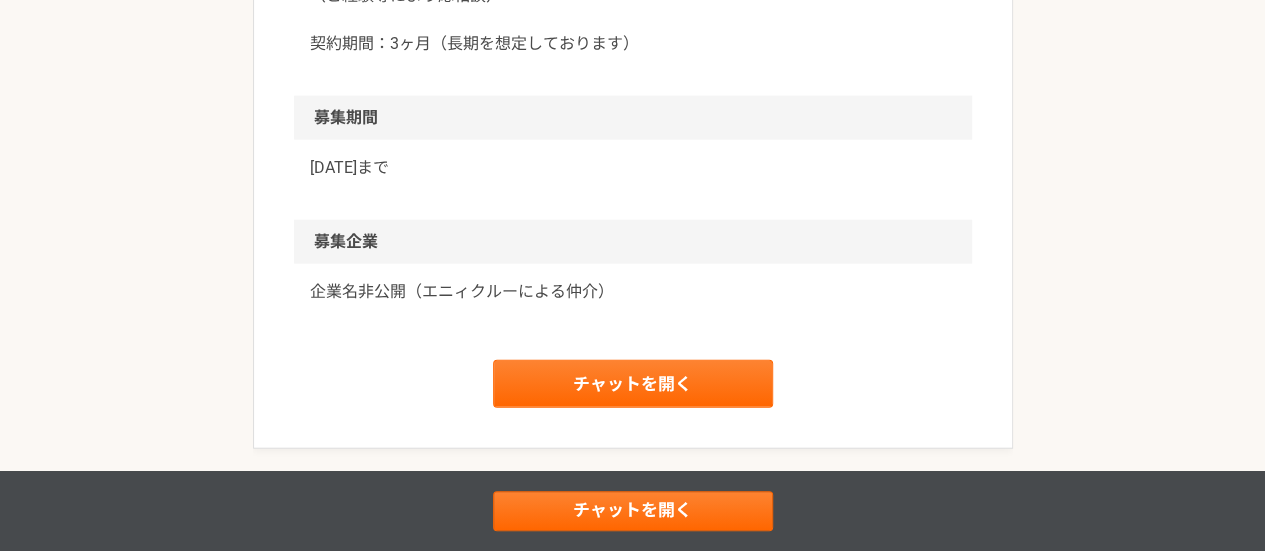 scroll, scrollTop: 2424, scrollLeft: 0, axis: vertical 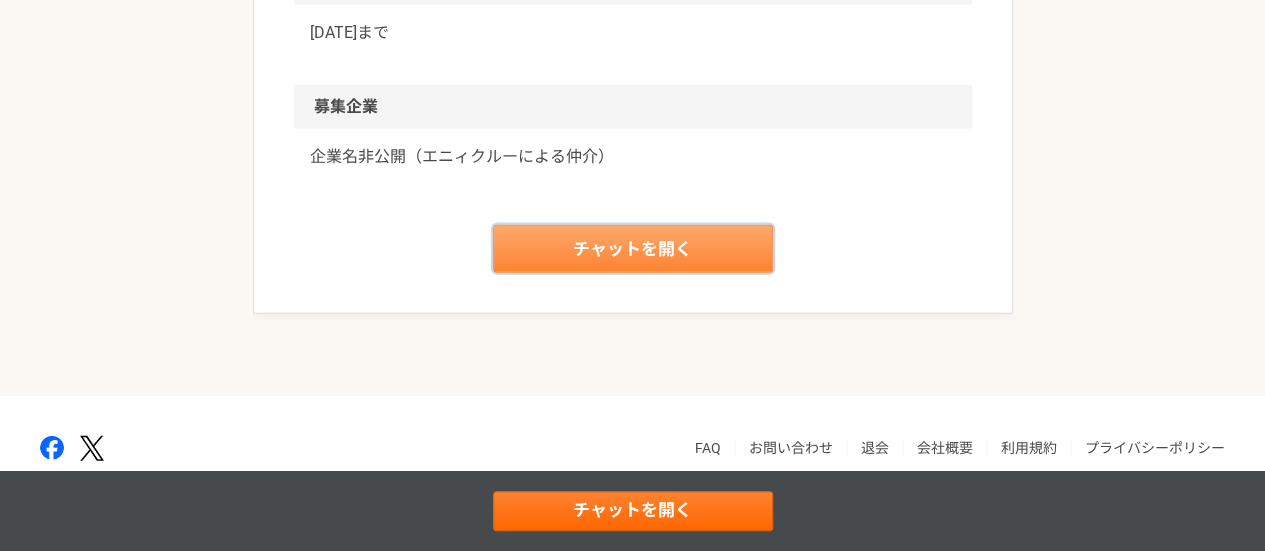 click on "チャットを開く" at bounding box center (633, 249) 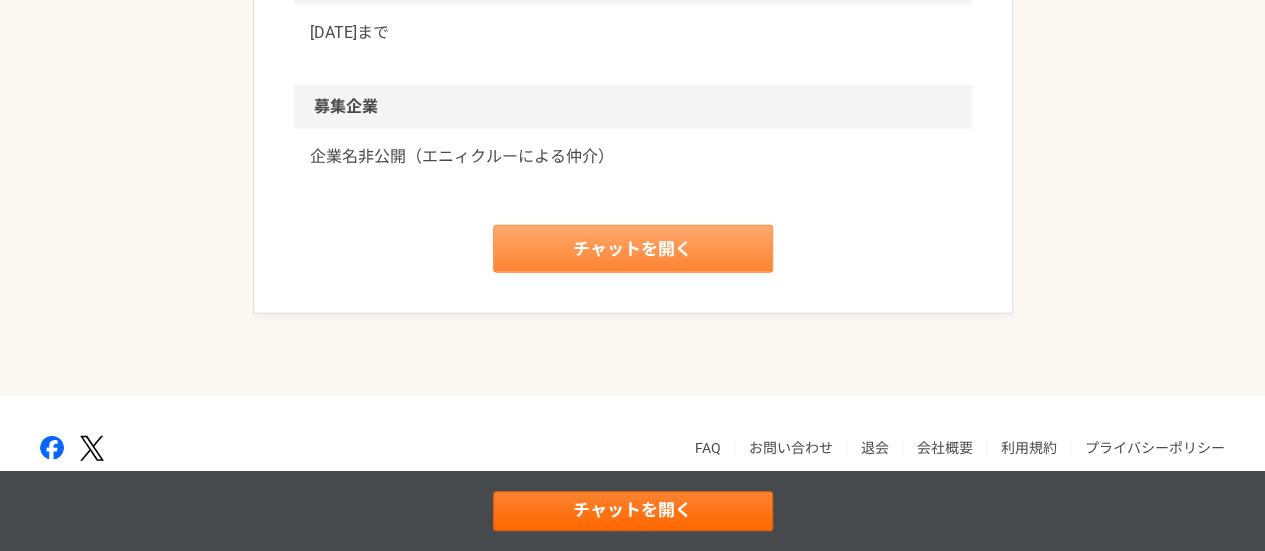 scroll, scrollTop: 0, scrollLeft: 0, axis: both 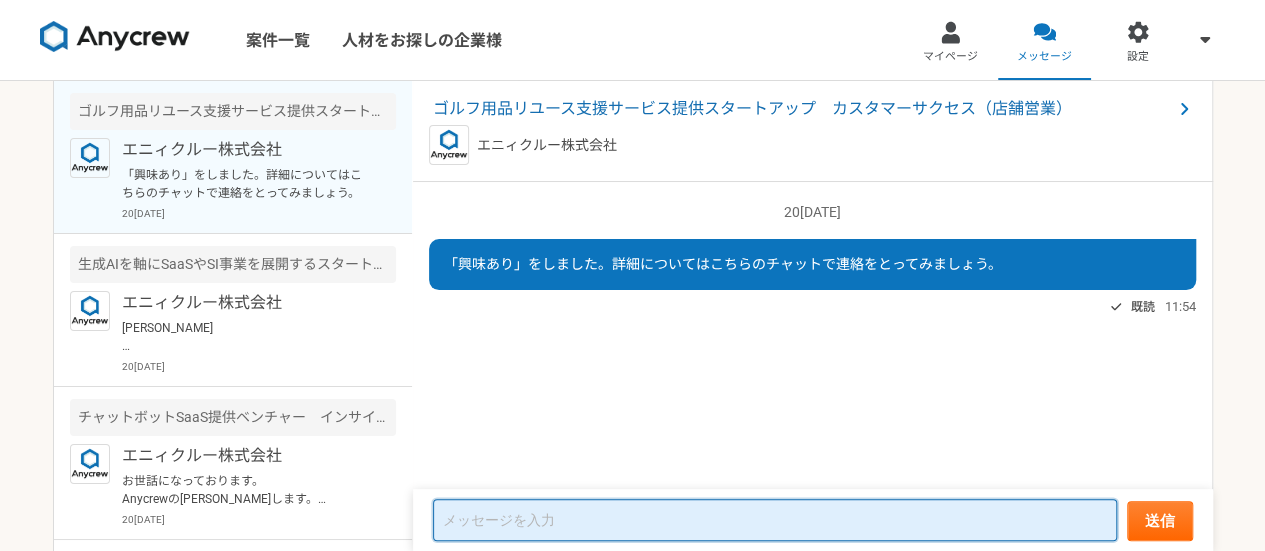 click at bounding box center [775, 520] 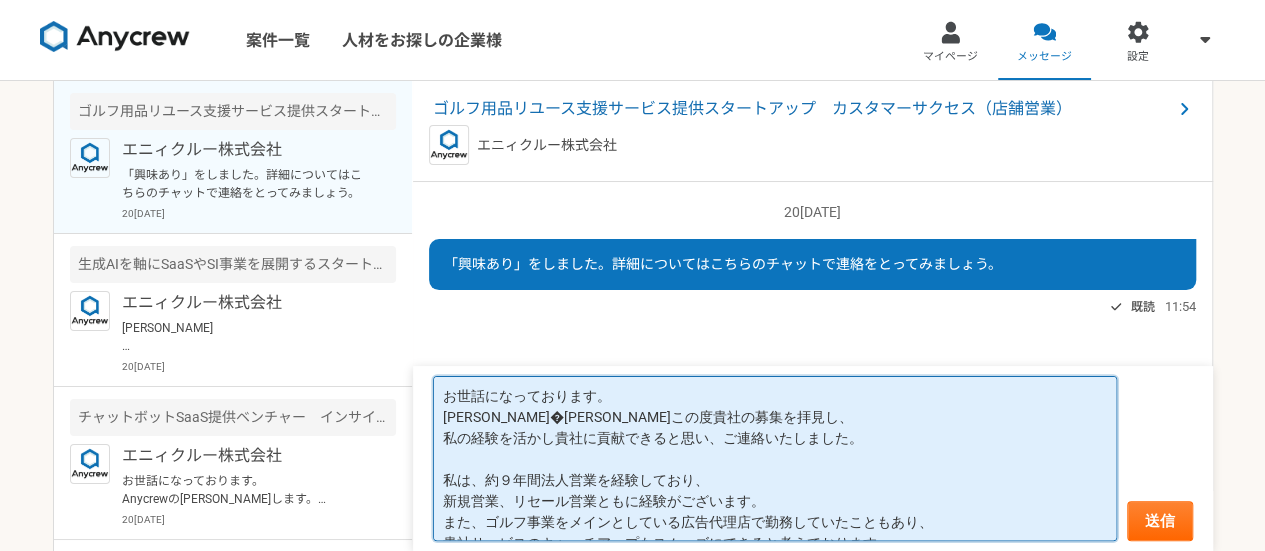scroll, scrollTop: 96, scrollLeft: 0, axis: vertical 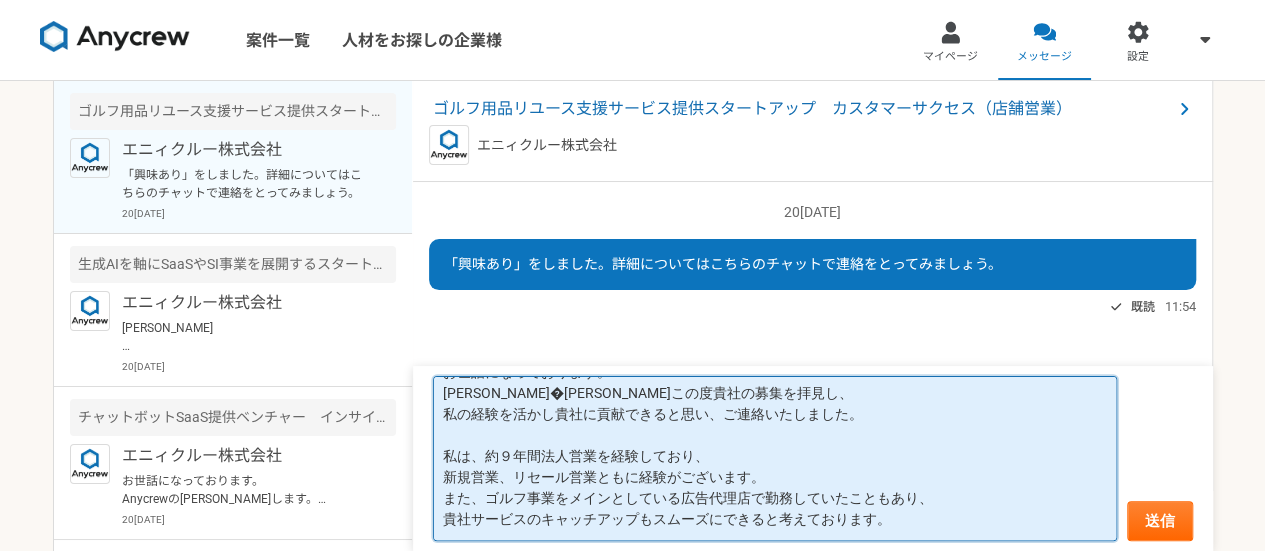 click on "お世話になっております。
[PERSON_NAME]�[PERSON_NAME]この度貴社の募集を拝見し、
私の経験を活かし貴社に貢献できると思い、ご連絡いたしました。
私は、約９年間法人営業を経験しており、
新規営業、リセール営業ともに経験がございます。
また、ゴルフ事業をメインとしている広告代理店で勤務していたこともあり、
貴社サービスのキャッチアップもスムーズにできると考えております。" at bounding box center (775, 458) 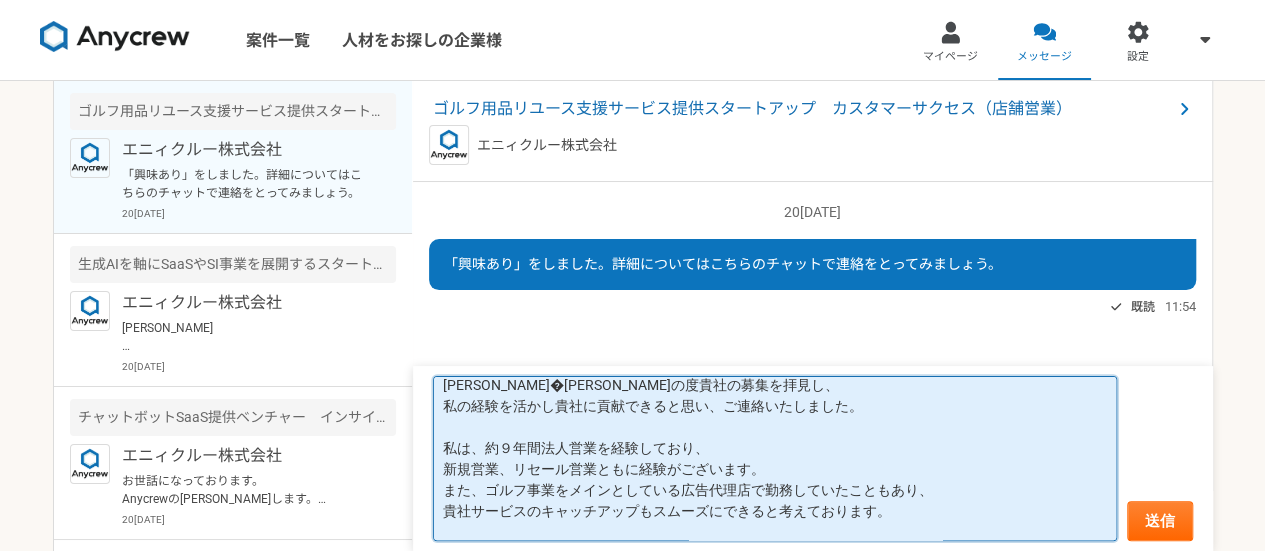scroll, scrollTop: 148, scrollLeft: 0, axis: vertical 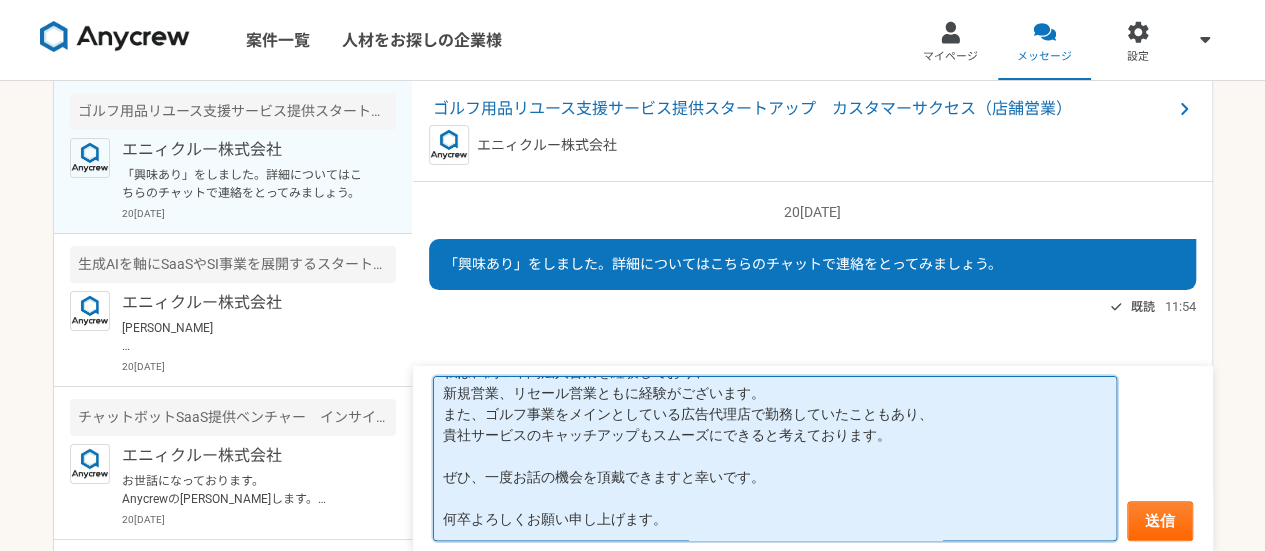 click on "お世話になっております。
[PERSON_NAME]�[PERSON_NAME]の度貴社の募集を拝見し、
私の経験を活かし貴社に貢献できると思い、ご連絡いたしました。
私は、約９年間法人営業を経験しており、
新規営業、リセール営業ともに経験がございます。
また、ゴルフ事業をメインとしている広告代理店で勤務していたこともあり、
貴社サービスのキャッチアップもスムーズにできると考えております。
ぜひ、一度お話の機会を頂戴できますと幸いです。
何卒よろしくお願い申し上げます。" at bounding box center (775, 458) 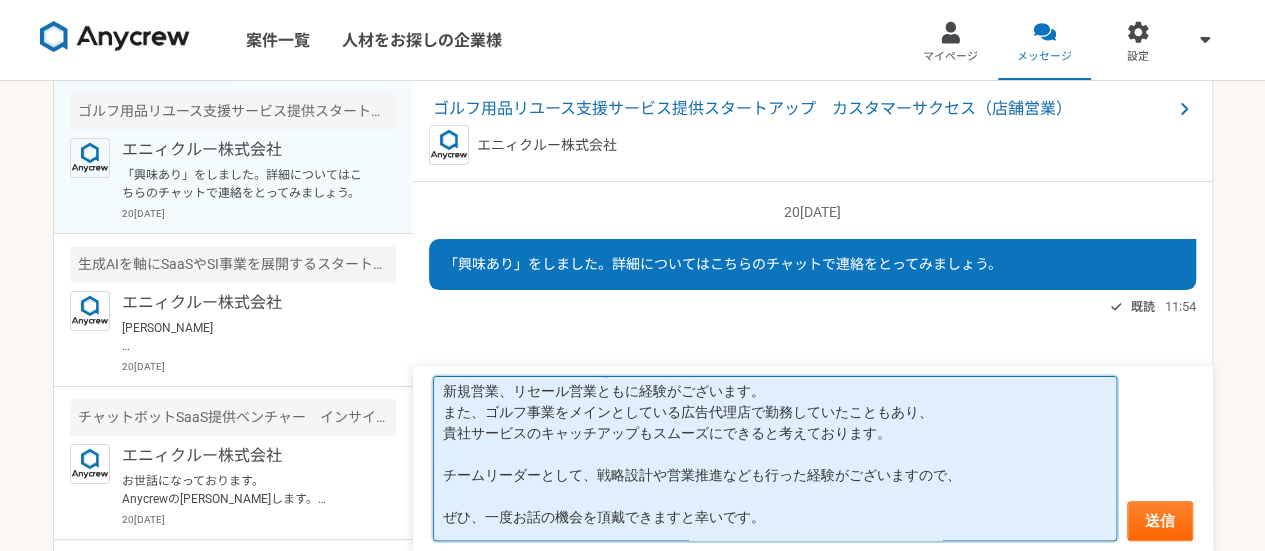 scroll, scrollTop: 152, scrollLeft: 0, axis: vertical 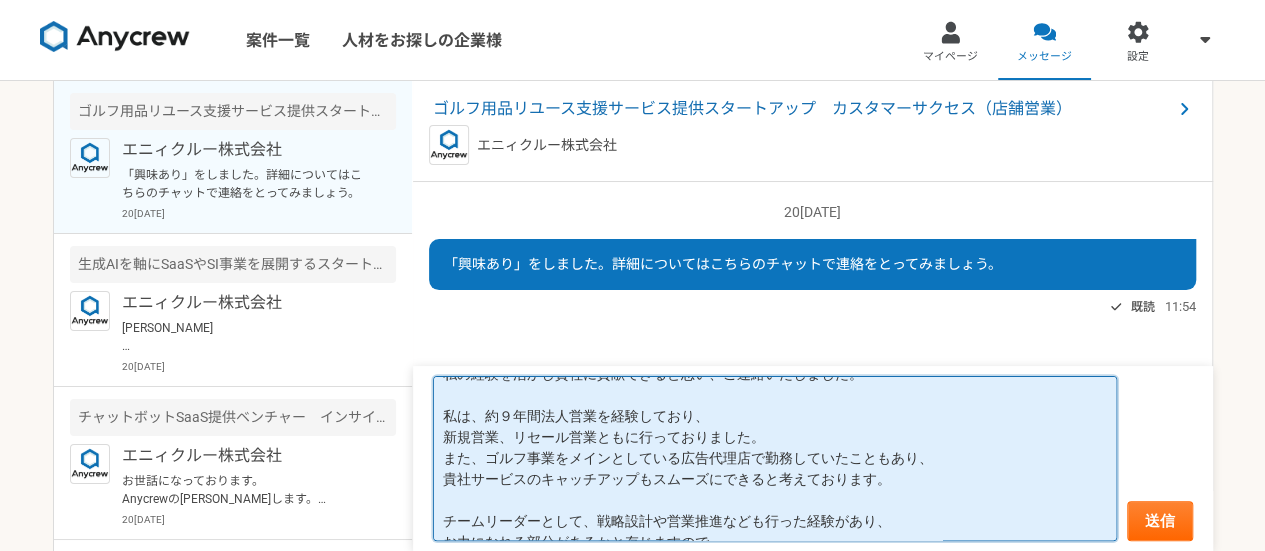 click on "お世話になっております。
[PERSON_NAME]�[PERSON_NAME]この度貴社の募集を拝見し、
私の経験を活かし貴社に貢献できると思い、ご連絡いたしました。
私は、約９年間法人営業を経験しており、
新規営業、リセール営業ともに行っておりました。
また、ゴルフ事業をメインとしている広告代理店で勤務していたこともあり、
貴社サービスのキャッチアップもスムーズにできると考えております。
チームリーダーとして、戦略設計や営業推進なども行った経験があり、
お力になれる部分があるかと存じますので、
ぜひ一度お話の機会を頂戴できますと幸いです。
何卒よろしくお願い申し上げます。" at bounding box center (775, 458) 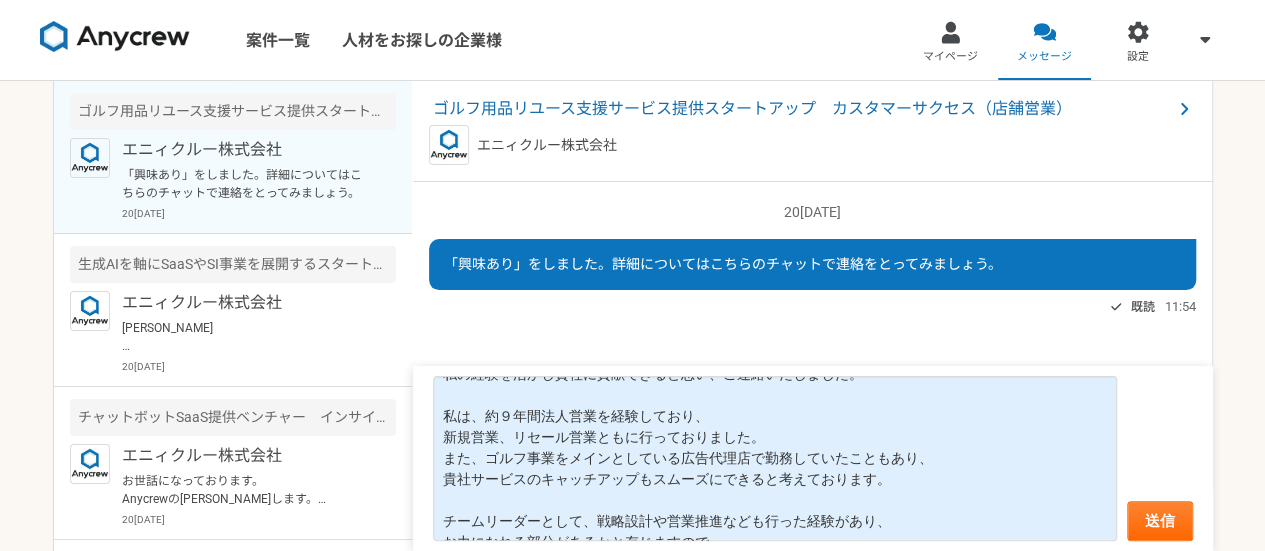 click on "ゴルフ用品リユース支援サービス提供スタートアップ　カスタマーサクセス（店舗営業） エニィクルー株式会社" at bounding box center (813, 131) 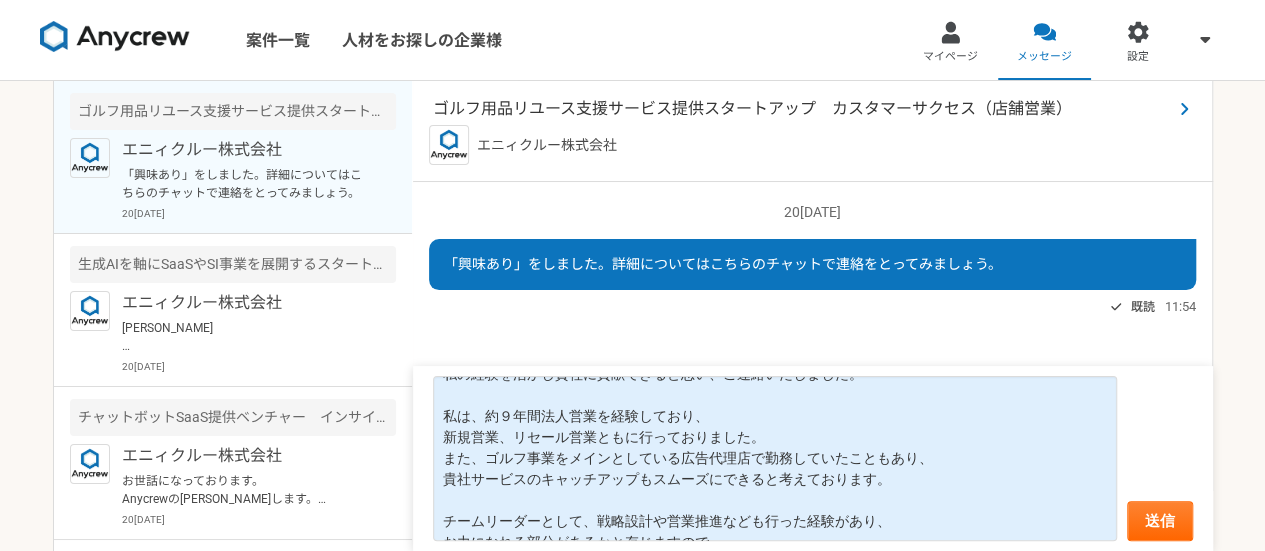 click on "ゴルフ用品リユース支援サービス提供スタートアップ　カスタマーサクセス（店舗営業）" at bounding box center [802, 109] 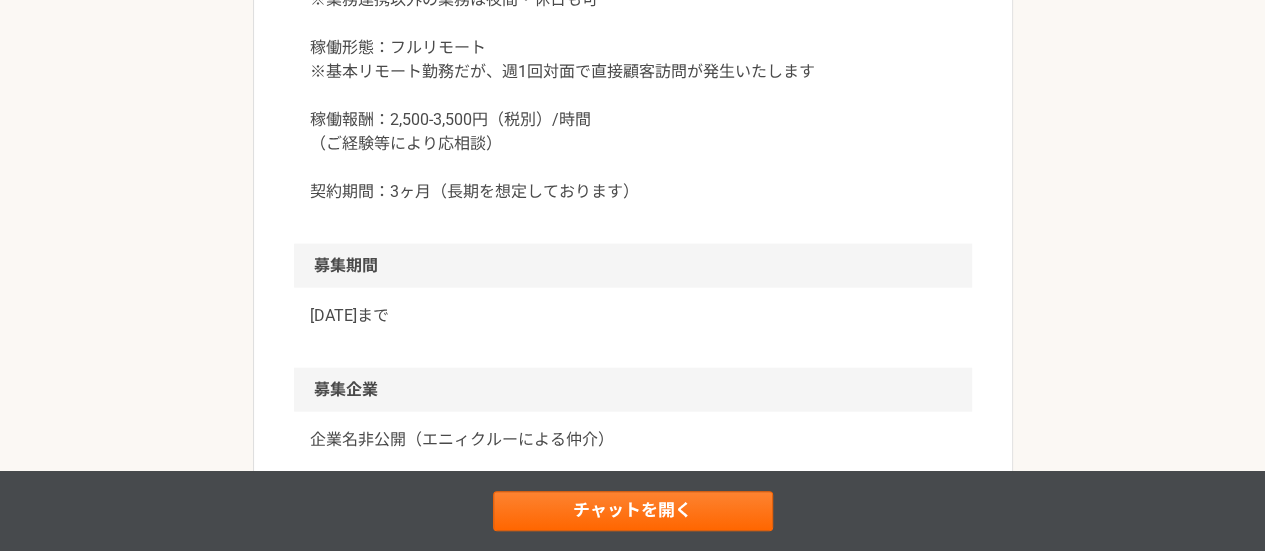 scroll, scrollTop: 2140, scrollLeft: 0, axis: vertical 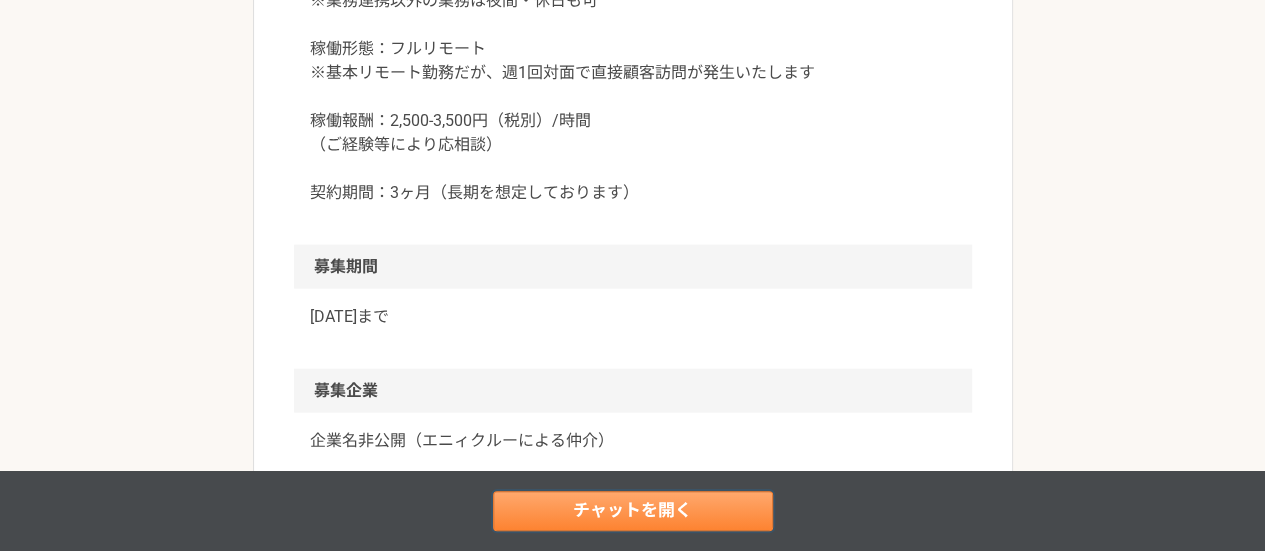 click on "チャットを開く" at bounding box center (633, 511) 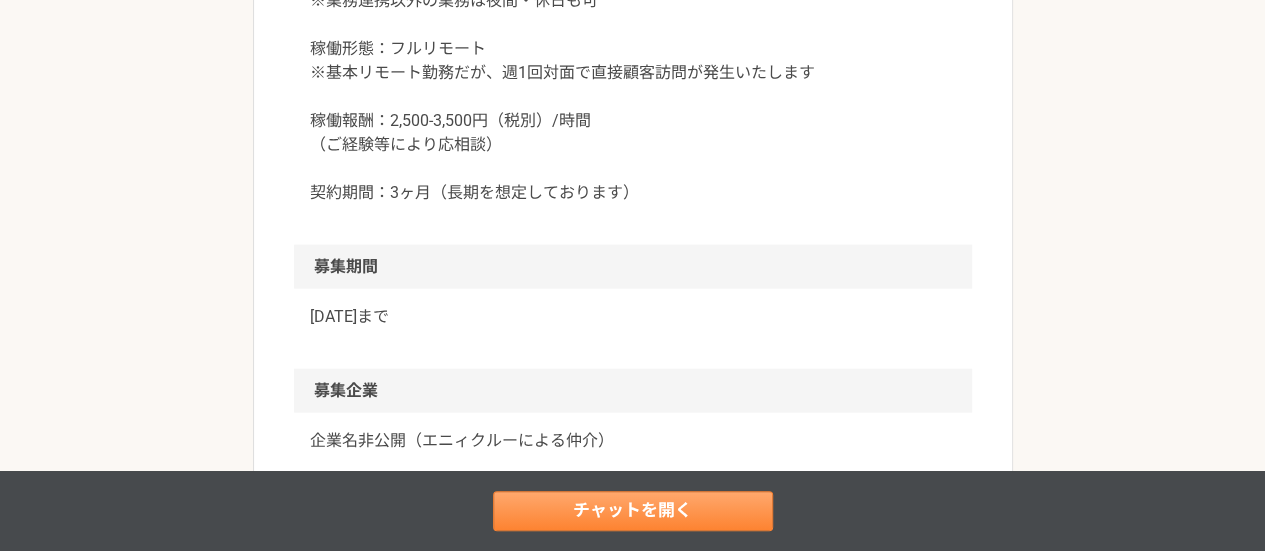 scroll, scrollTop: 0, scrollLeft: 0, axis: both 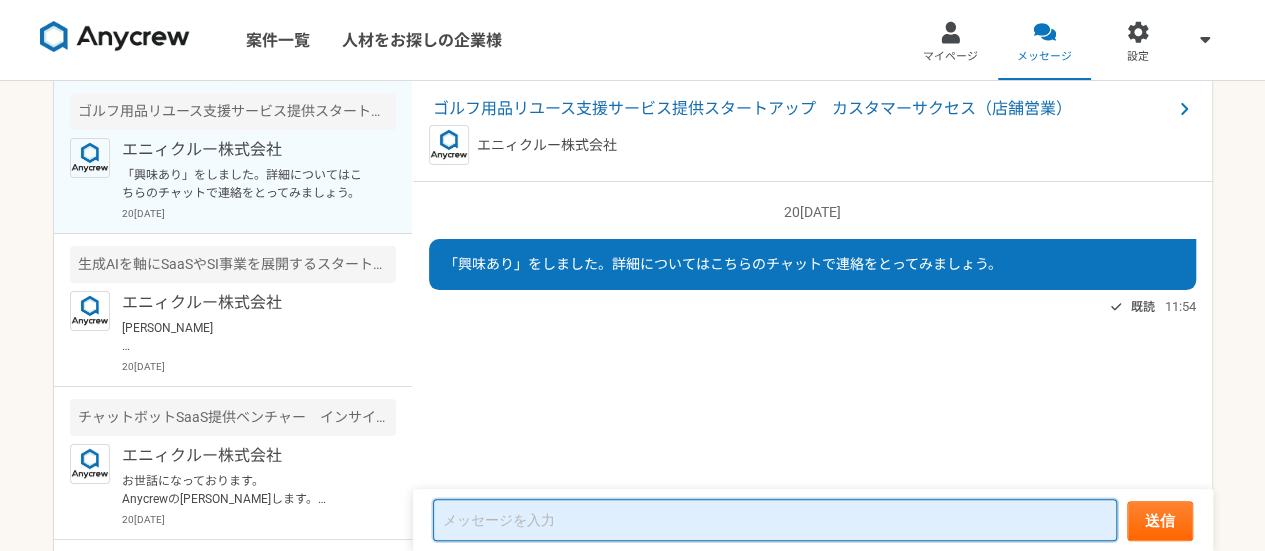 click at bounding box center [775, 520] 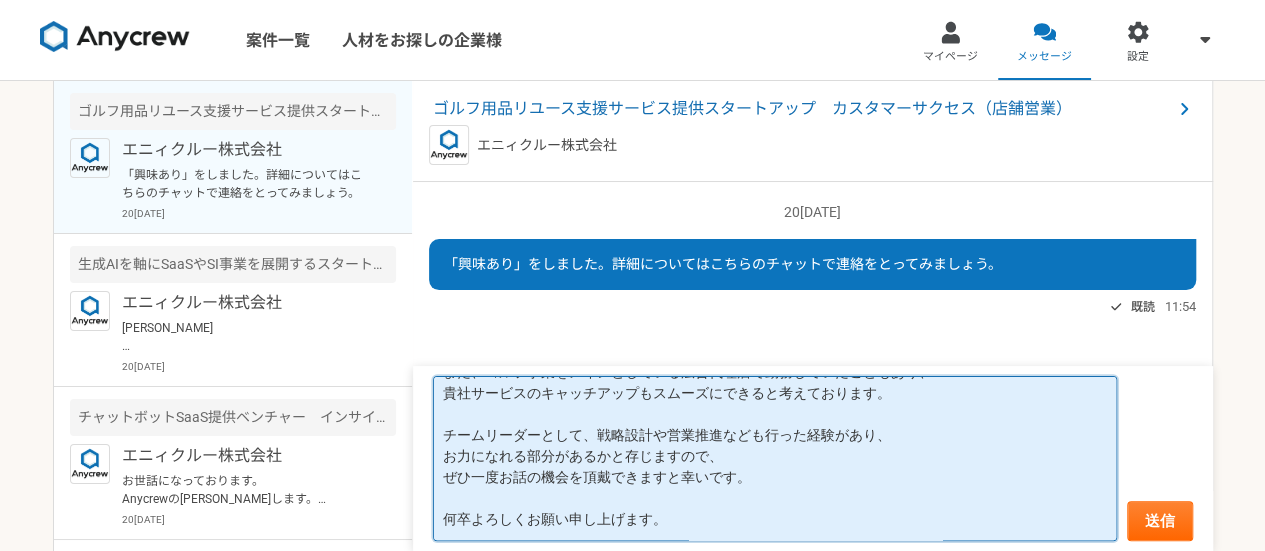 scroll, scrollTop: 158, scrollLeft: 0, axis: vertical 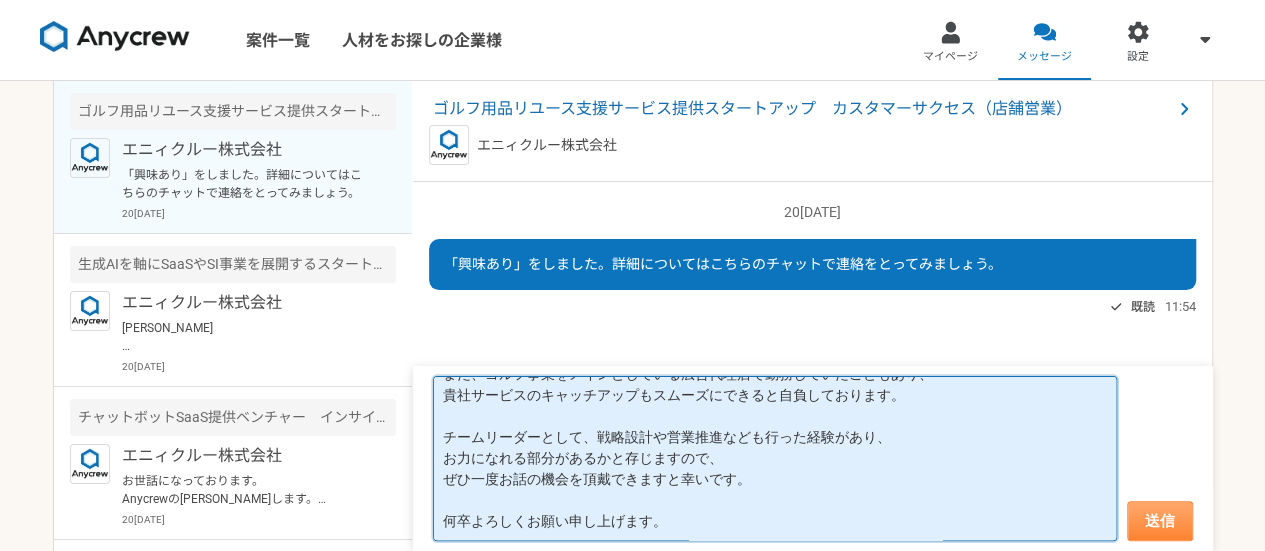 type on "お世話になっております。
[PERSON_NAME]と[PERSON_NAME]。
この度貴社の募集を拝見し、
私の経験を活かし貴社に貢献できると思い、ご連絡いたしました。
私は、約９年間法人営業を経験しており、
新規営業、リセール営業ともに行っておりました。
また、ゴルフ事業をメインとしている広告代理店で勤務していたこともあり、
貴社サービスのキャッチアップもスムーズにできると自負しております。
チームリーダーとして、戦略設計や営業推進なども行った経験があり、
お力になれる部分があるかと存じますので、
ぜひ一度お話の機会を頂戴できますと幸いです。
何卒よろしくお願い申し上げます。" 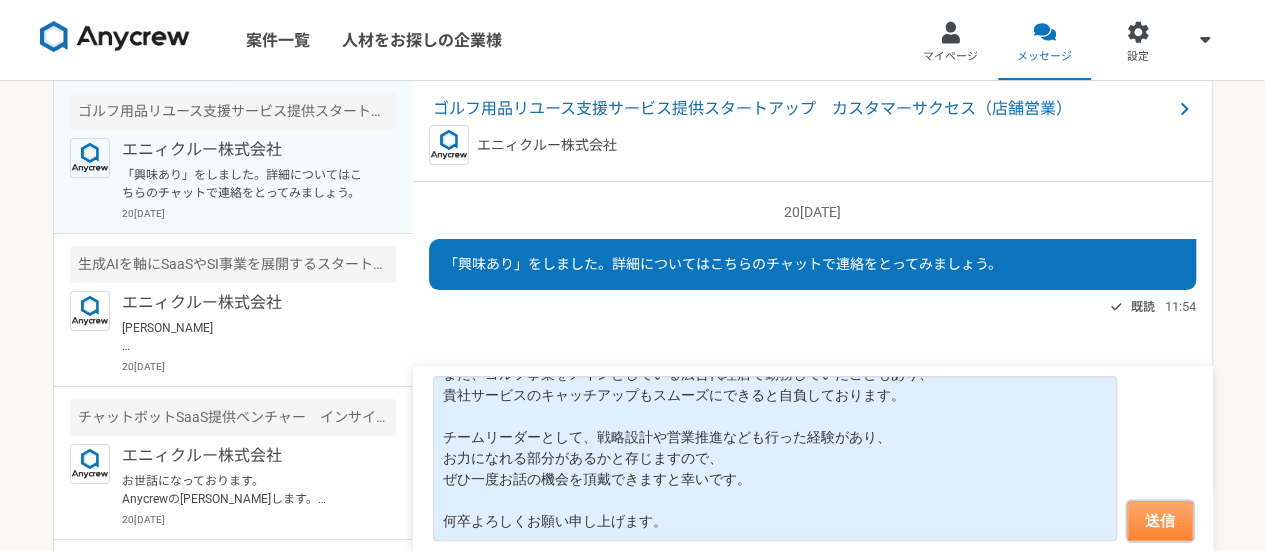 click on "送信" at bounding box center [1160, 521] 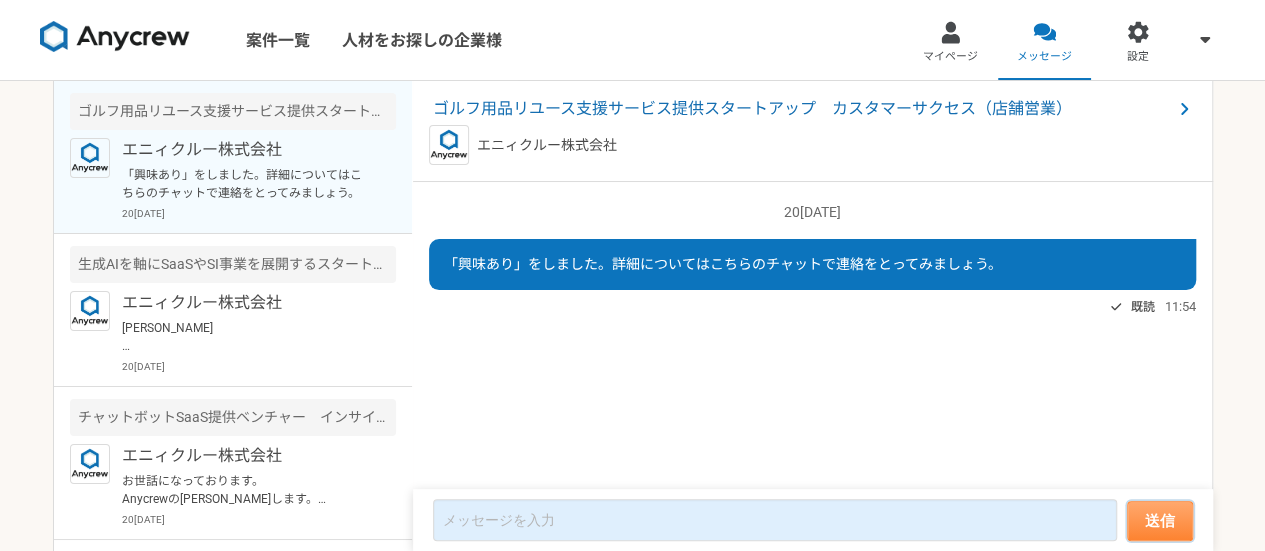 scroll, scrollTop: 0, scrollLeft: 0, axis: both 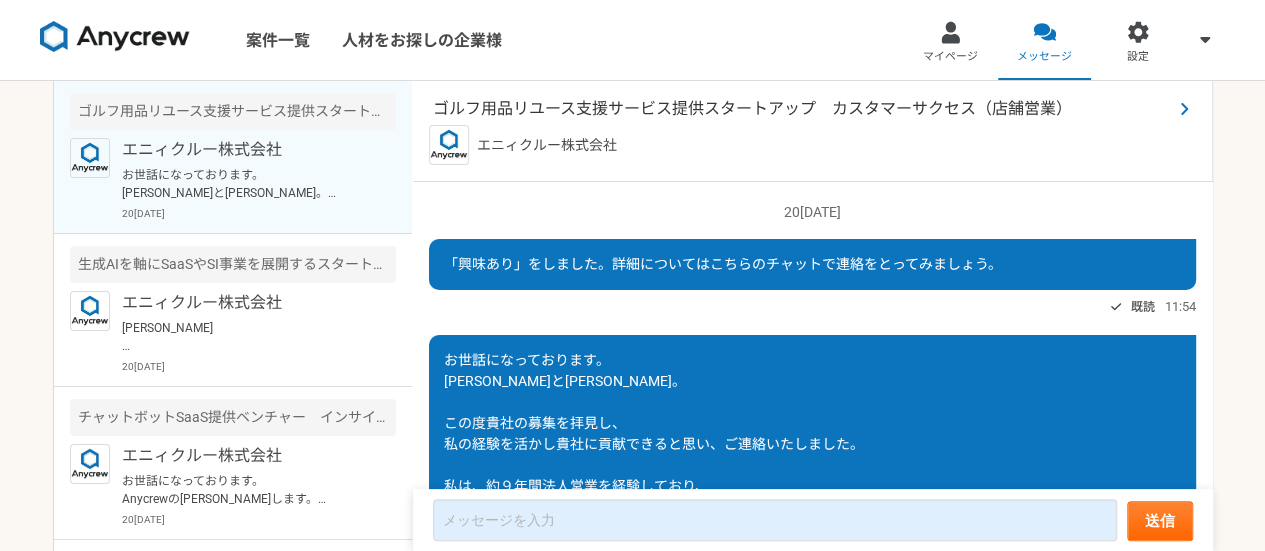 click at bounding box center [1184, 109] 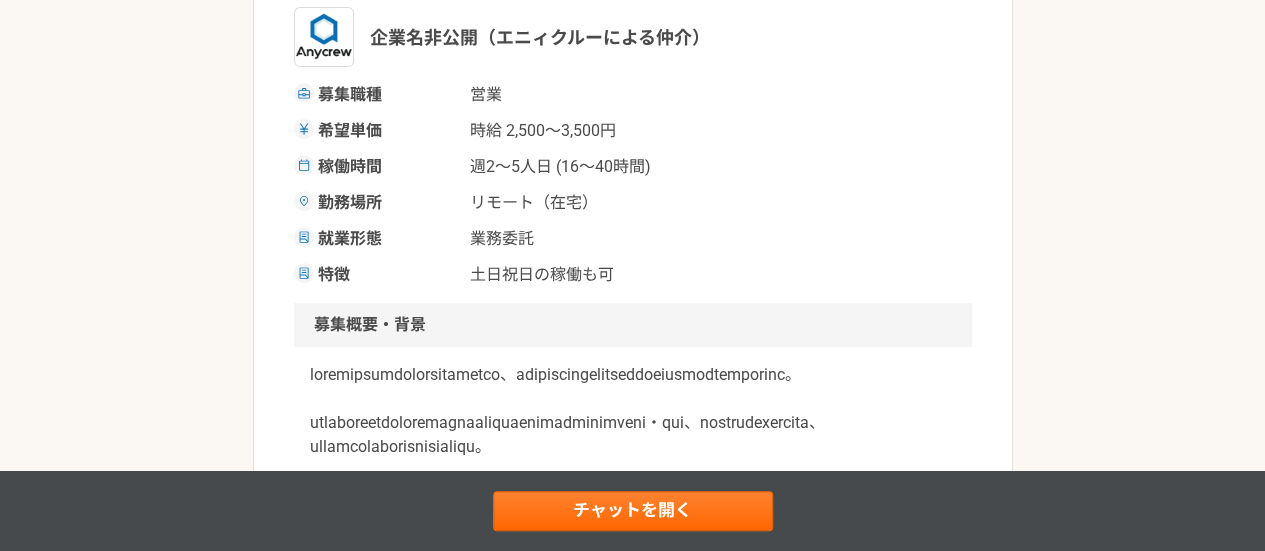 scroll, scrollTop: 0, scrollLeft: 0, axis: both 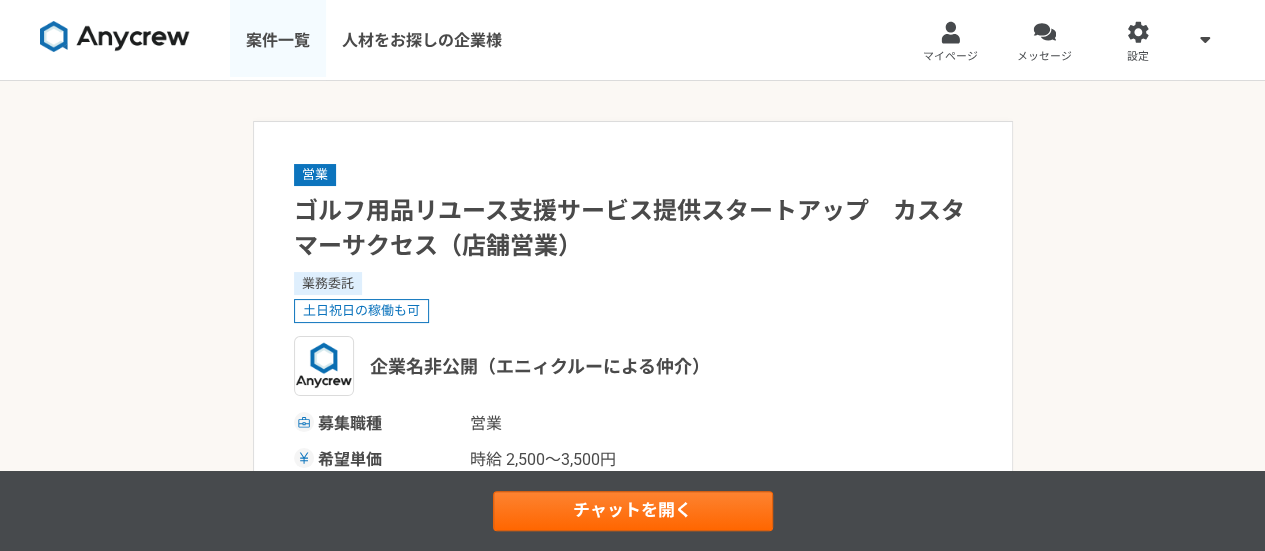 click on "案件一覧" at bounding box center [278, 40] 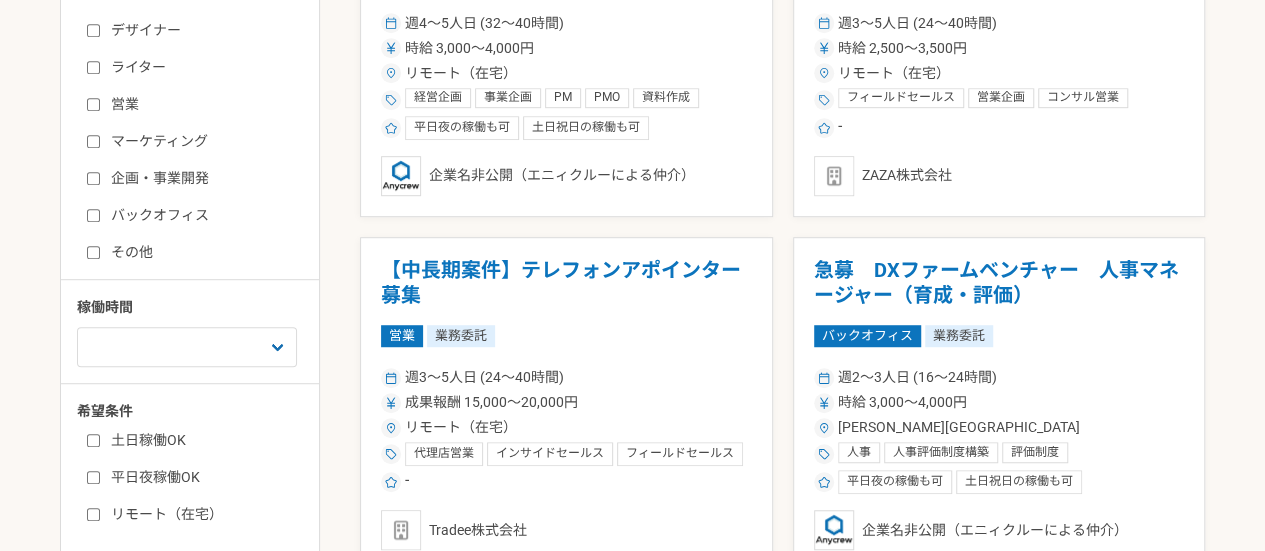 scroll, scrollTop: 526, scrollLeft: 0, axis: vertical 